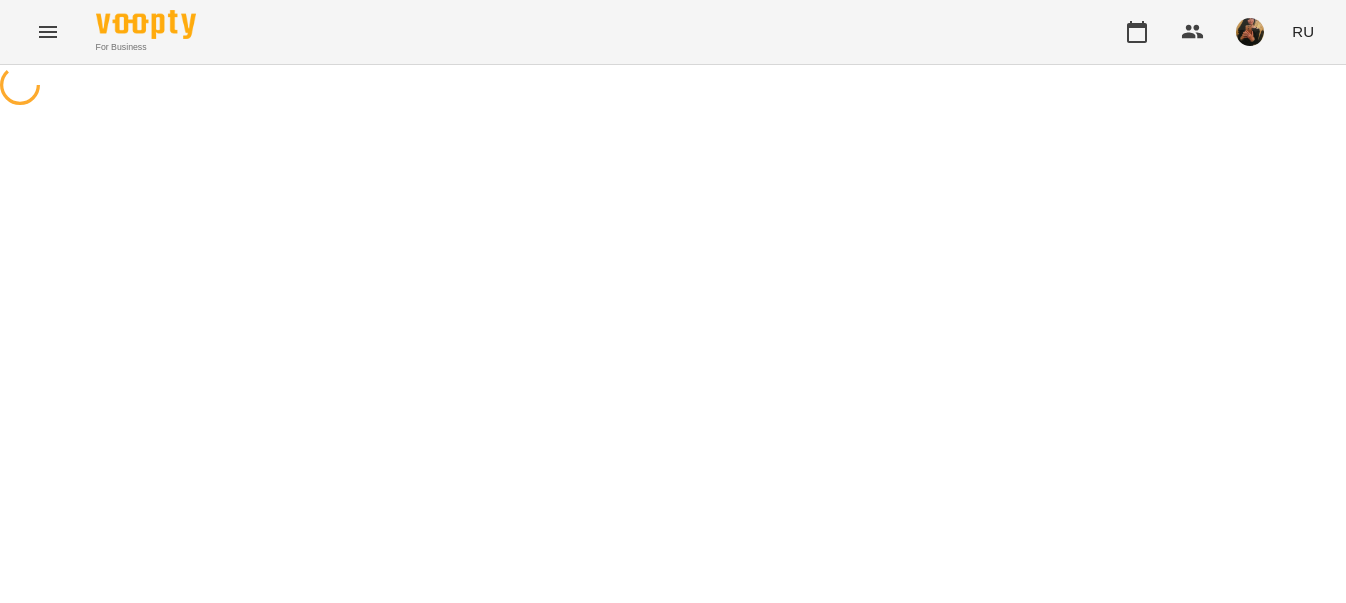 scroll, scrollTop: 0, scrollLeft: 0, axis: both 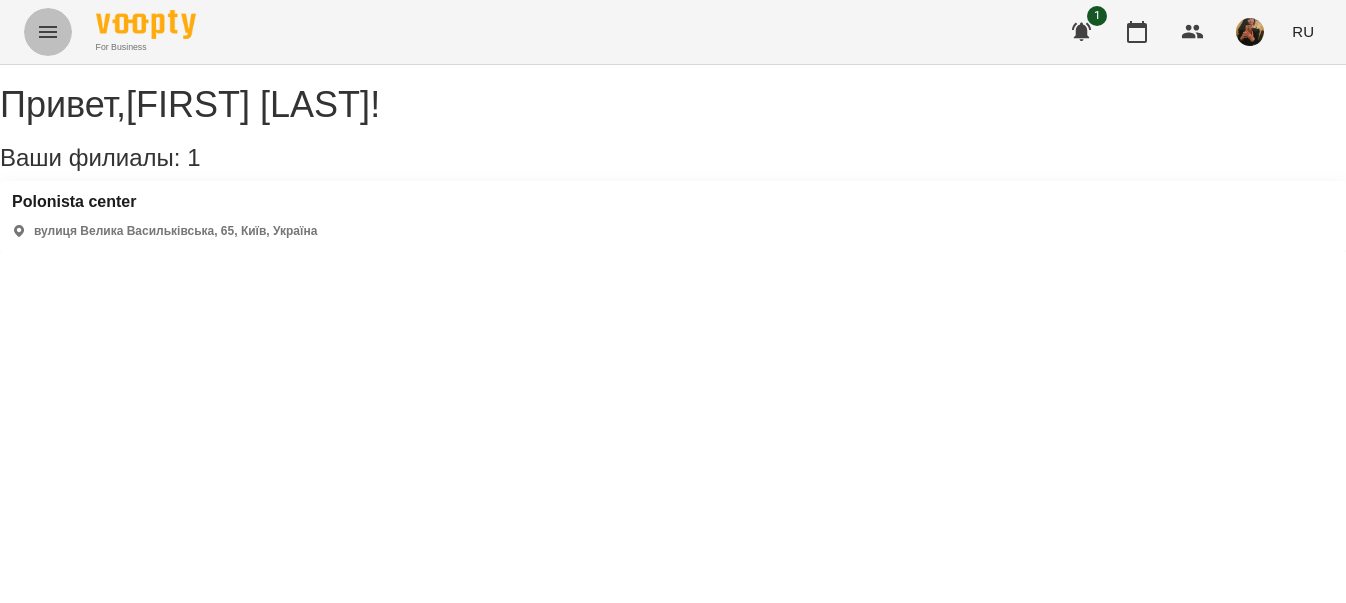 click 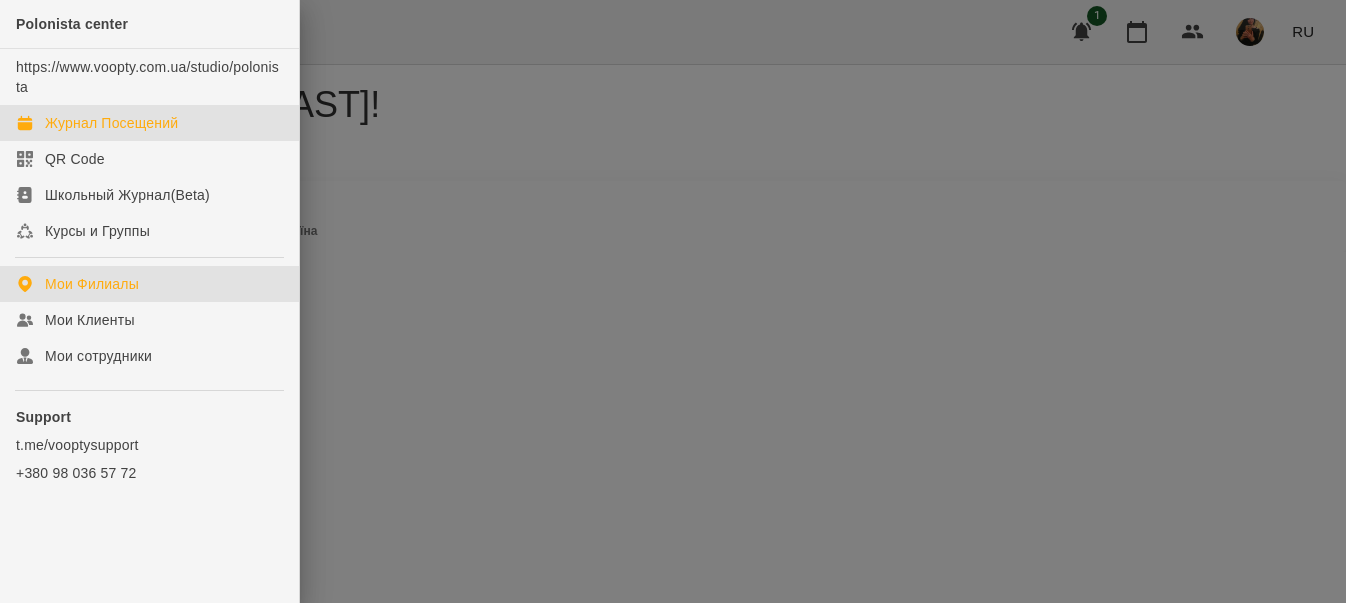 click on "Журнал Посещений" at bounding box center [111, 123] 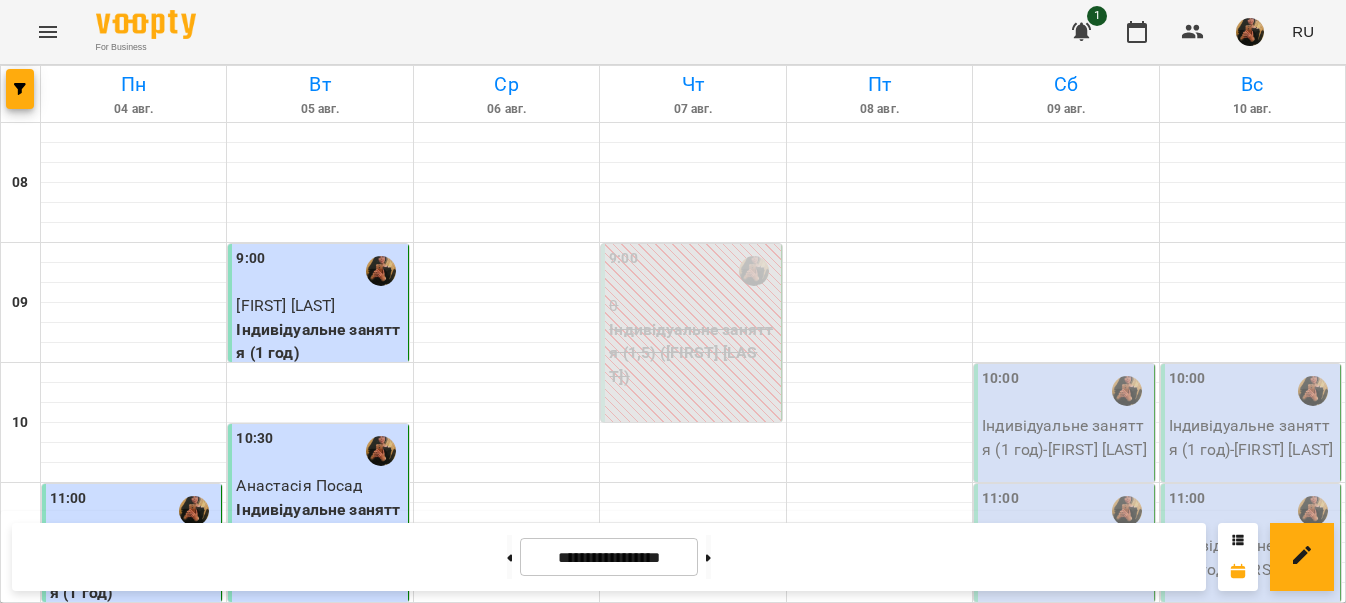 scroll, scrollTop: 600, scrollLeft: 0, axis: vertical 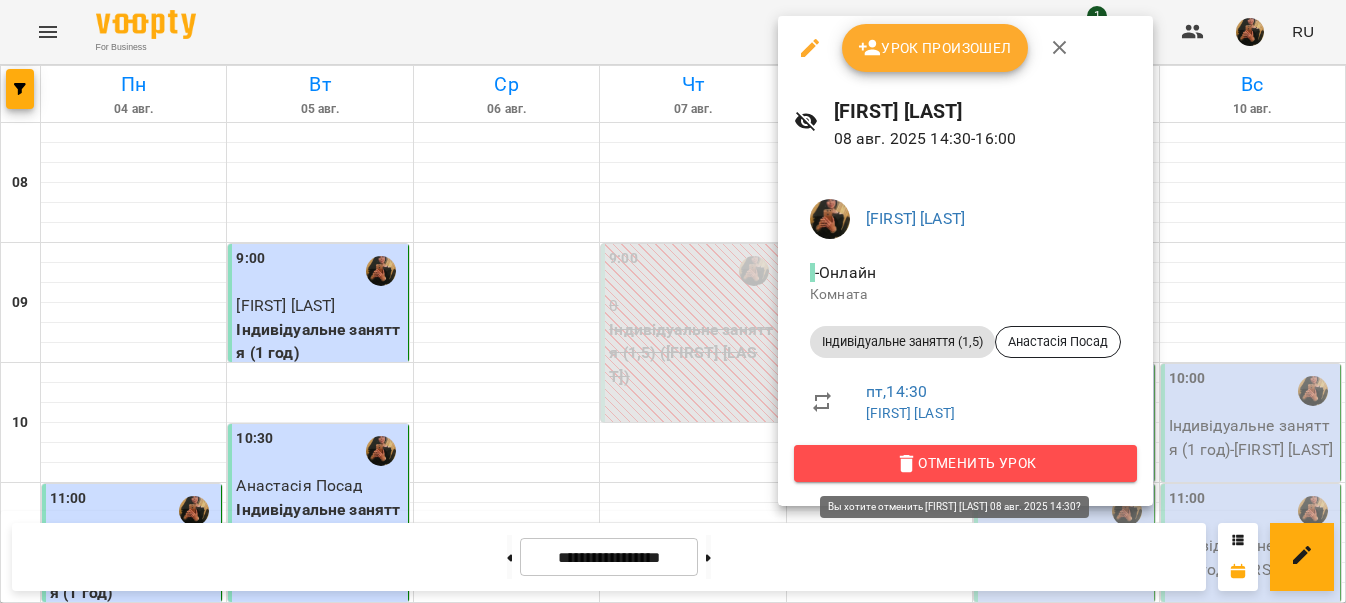 click on "Отменить Урок" at bounding box center [965, 463] 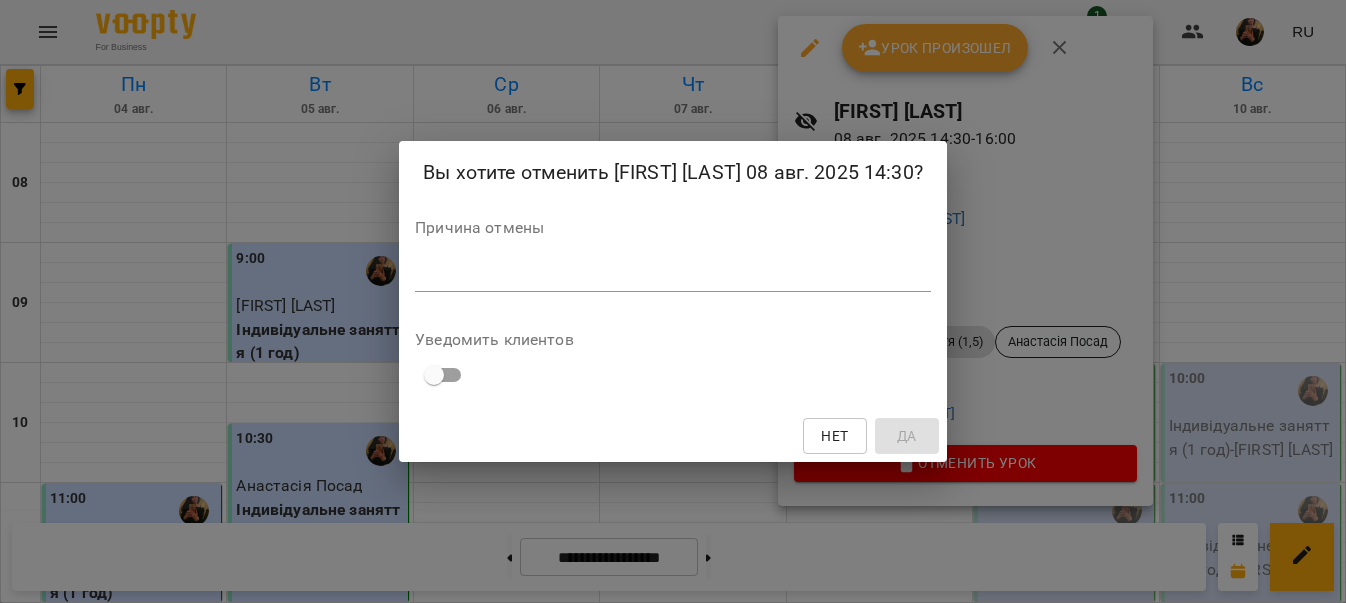 click on "*" at bounding box center [673, 276] 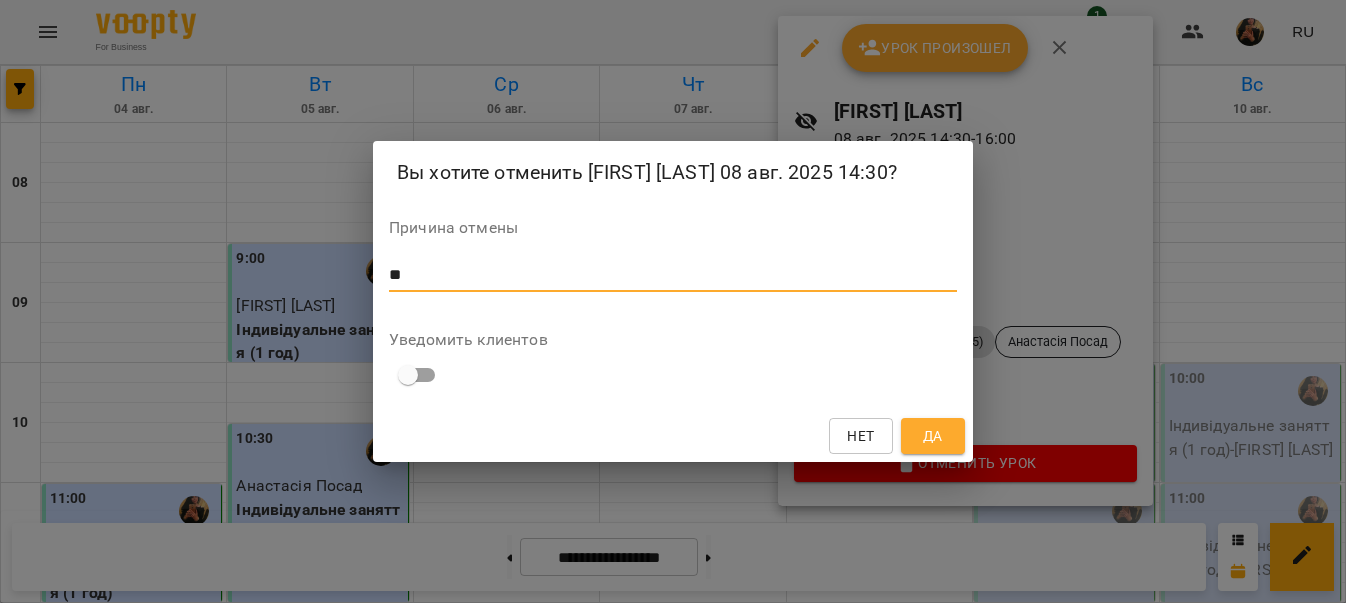 type on "**" 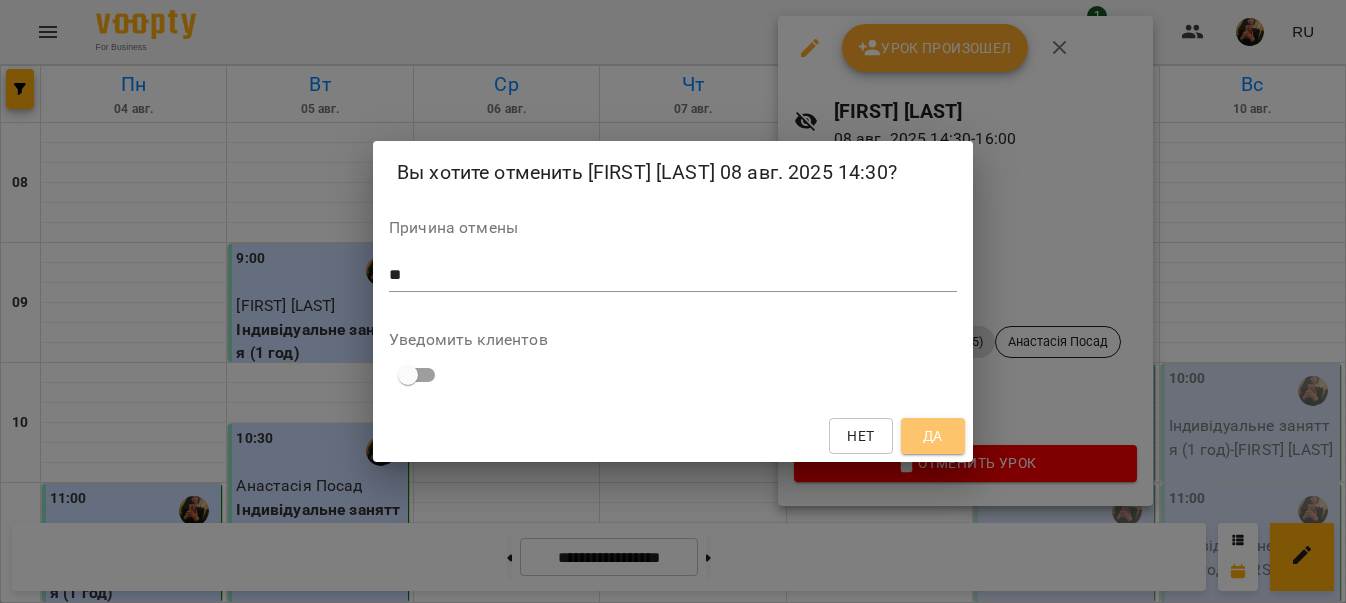 click on "Да" at bounding box center (933, 436) 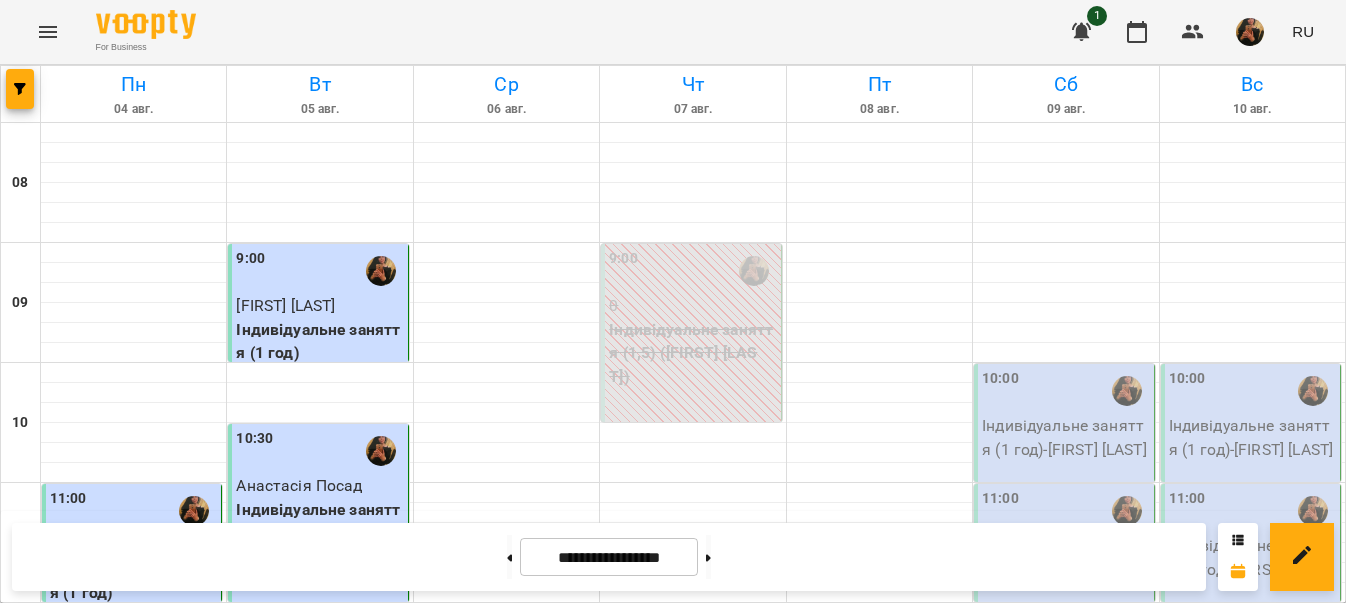 scroll, scrollTop: 1100, scrollLeft: 0, axis: vertical 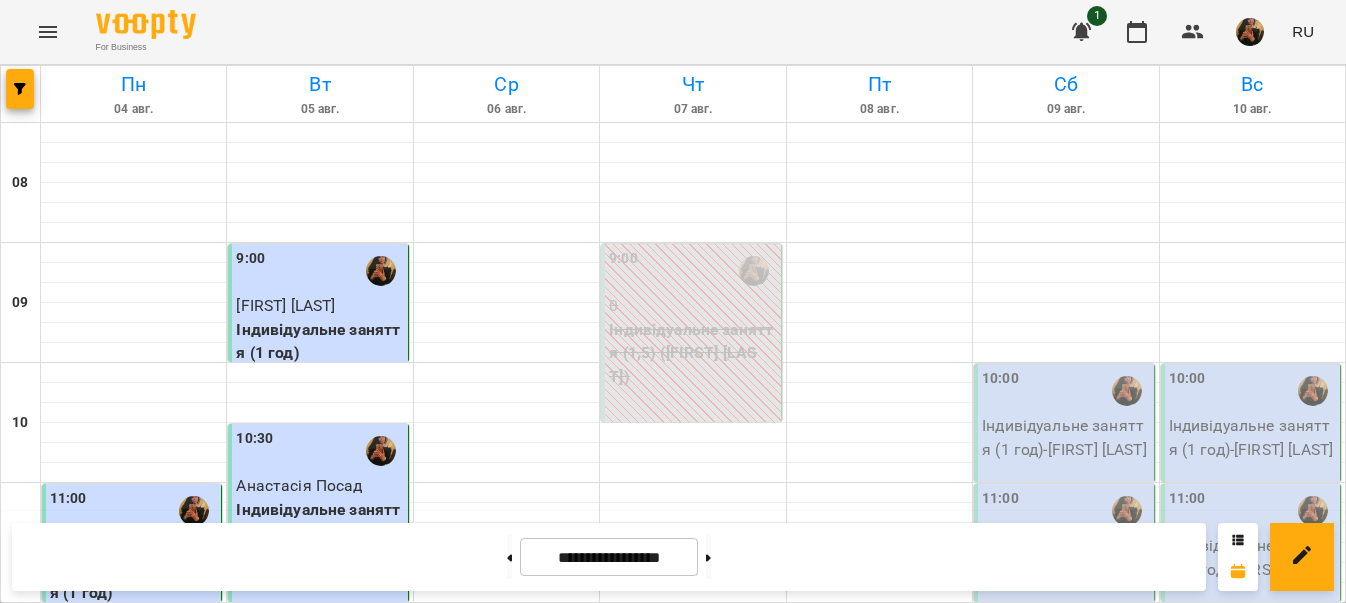click on "1+1 (1 год) - [FIRST] [LAST] POLUNIKUM" at bounding box center [879, 1457] 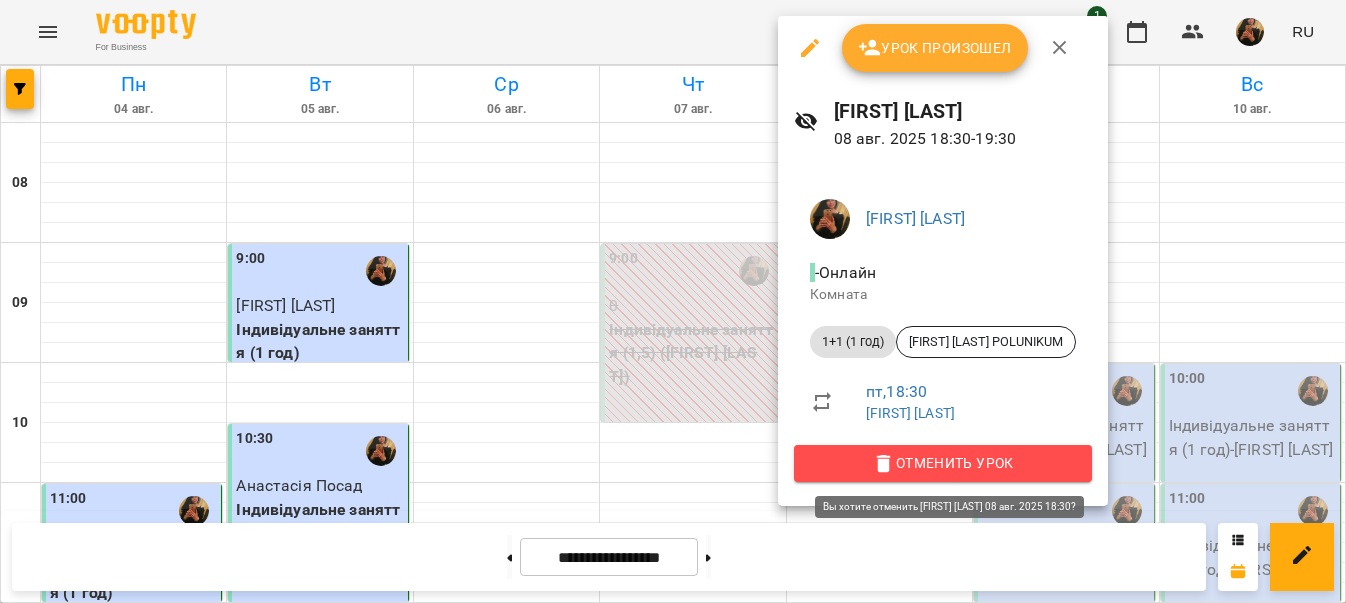 click on "Отменить Урок" at bounding box center [943, 463] 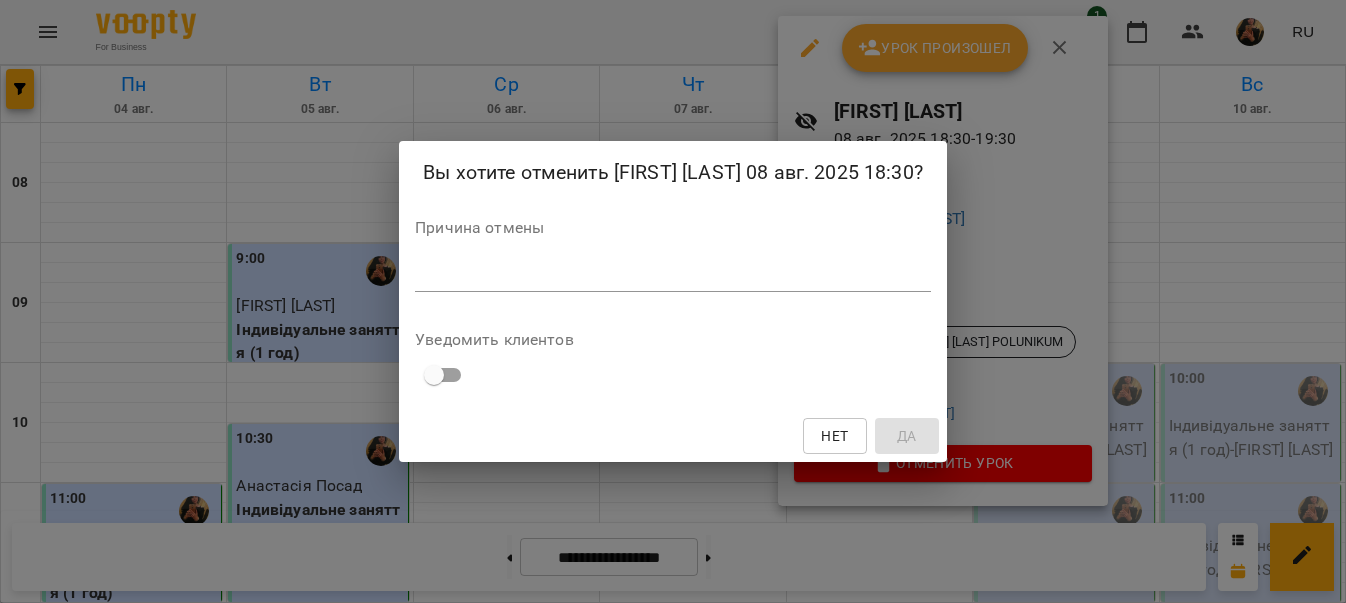 click on "*" at bounding box center [673, 276] 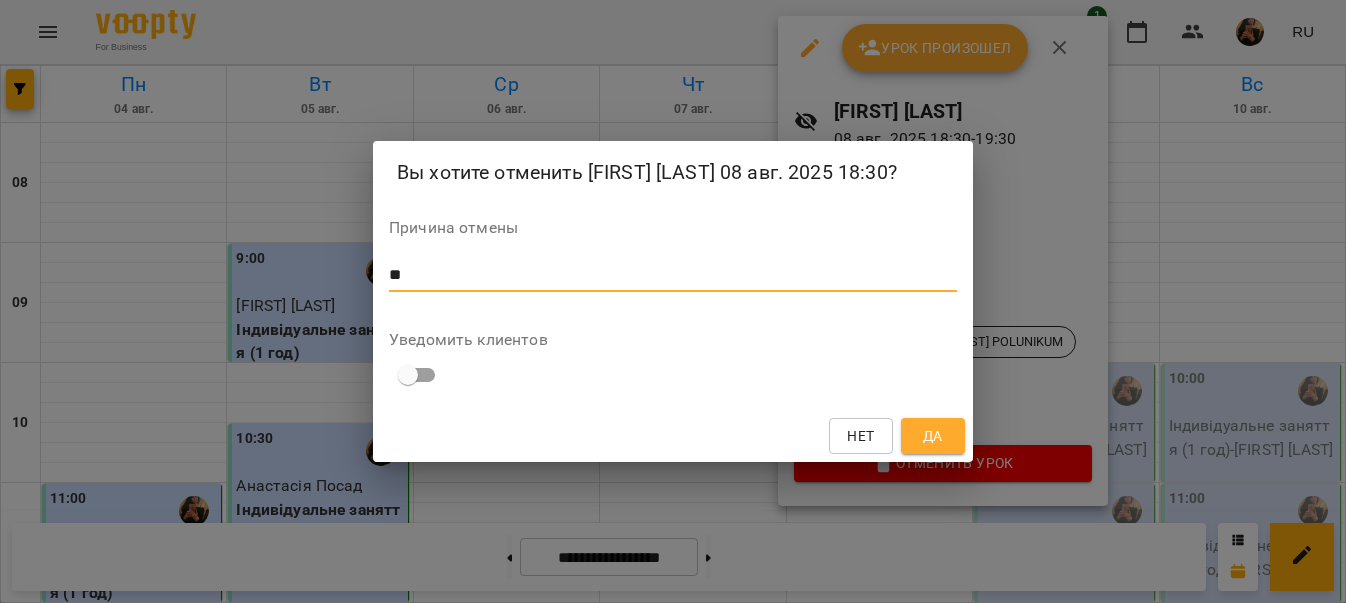 type on "**" 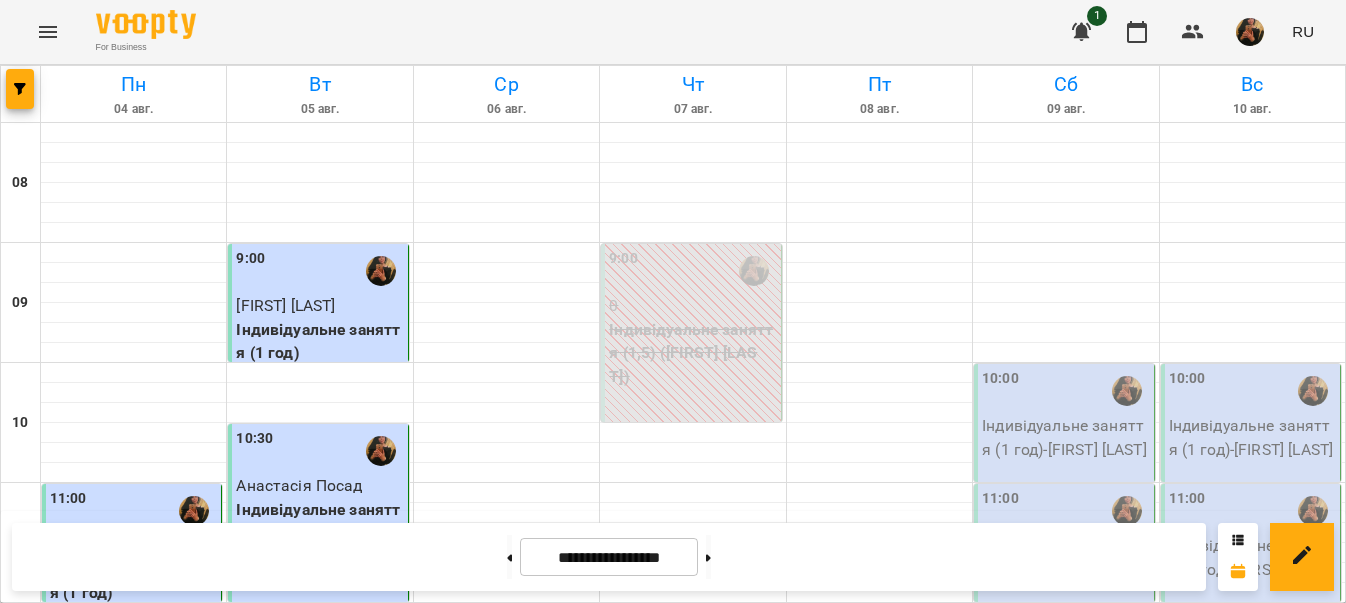 scroll, scrollTop: 200, scrollLeft: 0, axis: vertical 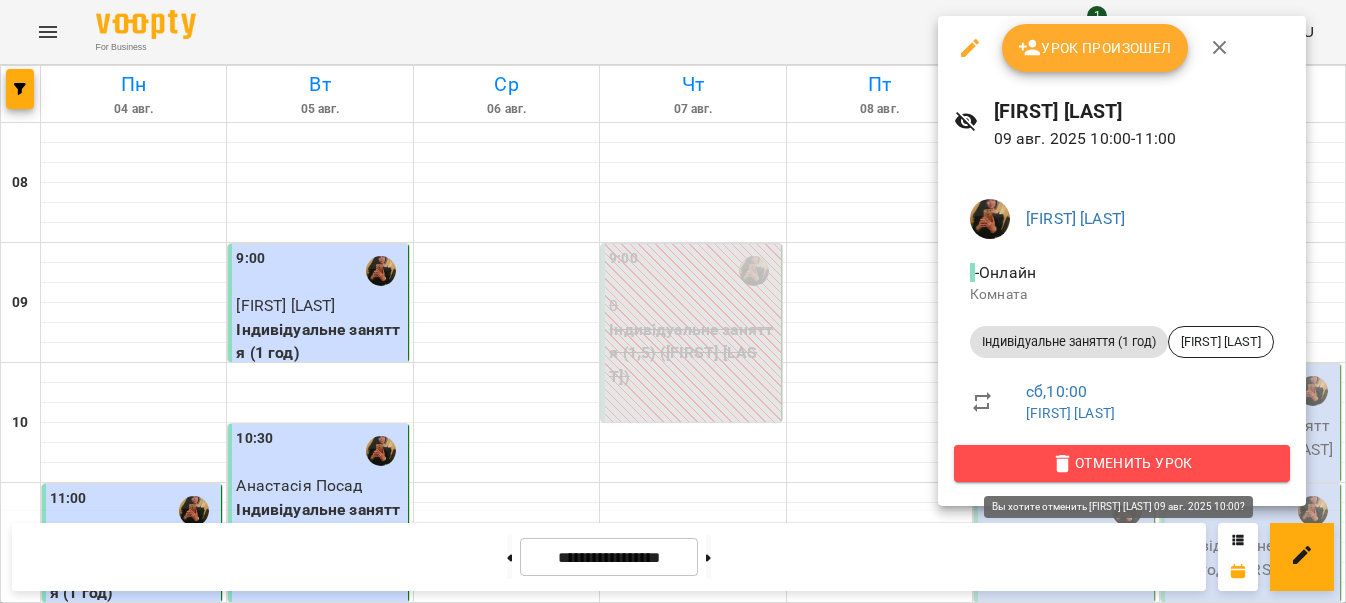 click on "Отменить Урок" at bounding box center [1122, 463] 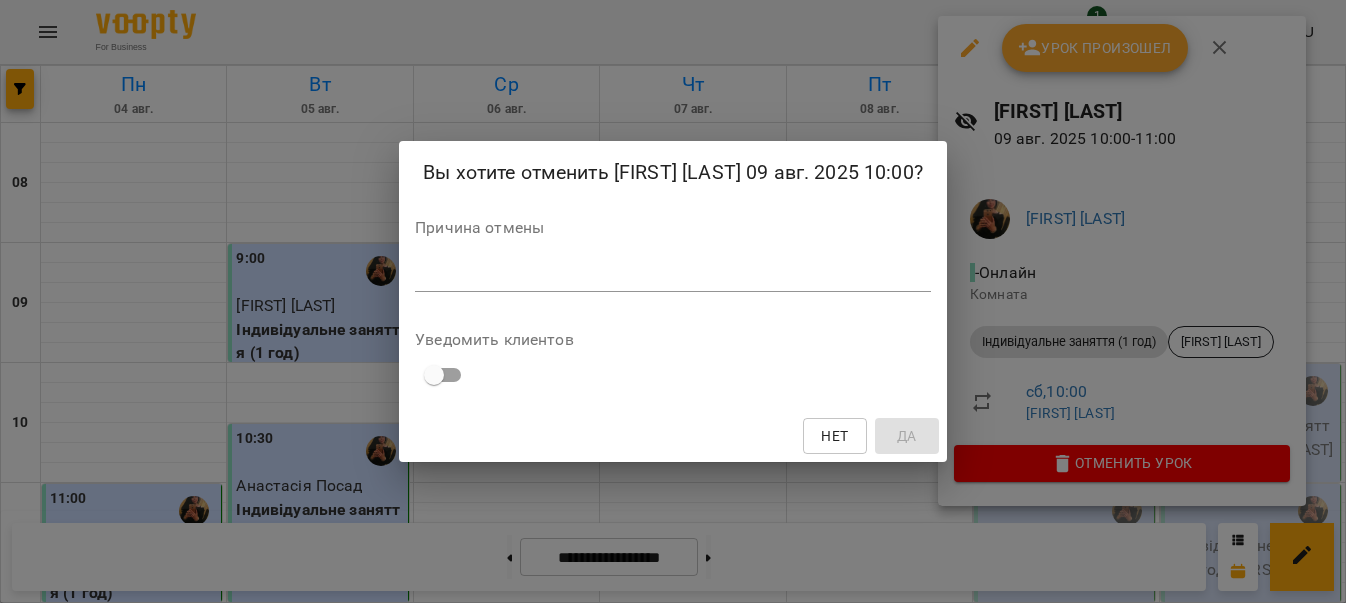 click at bounding box center [673, 275] 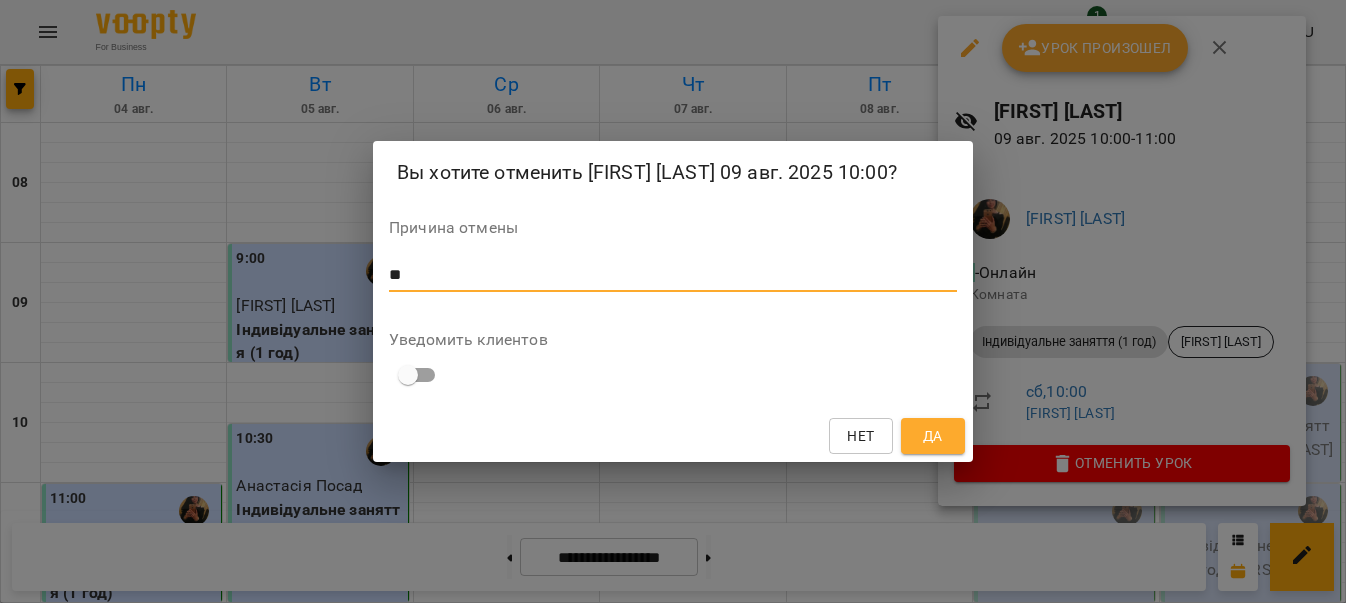 type on "**" 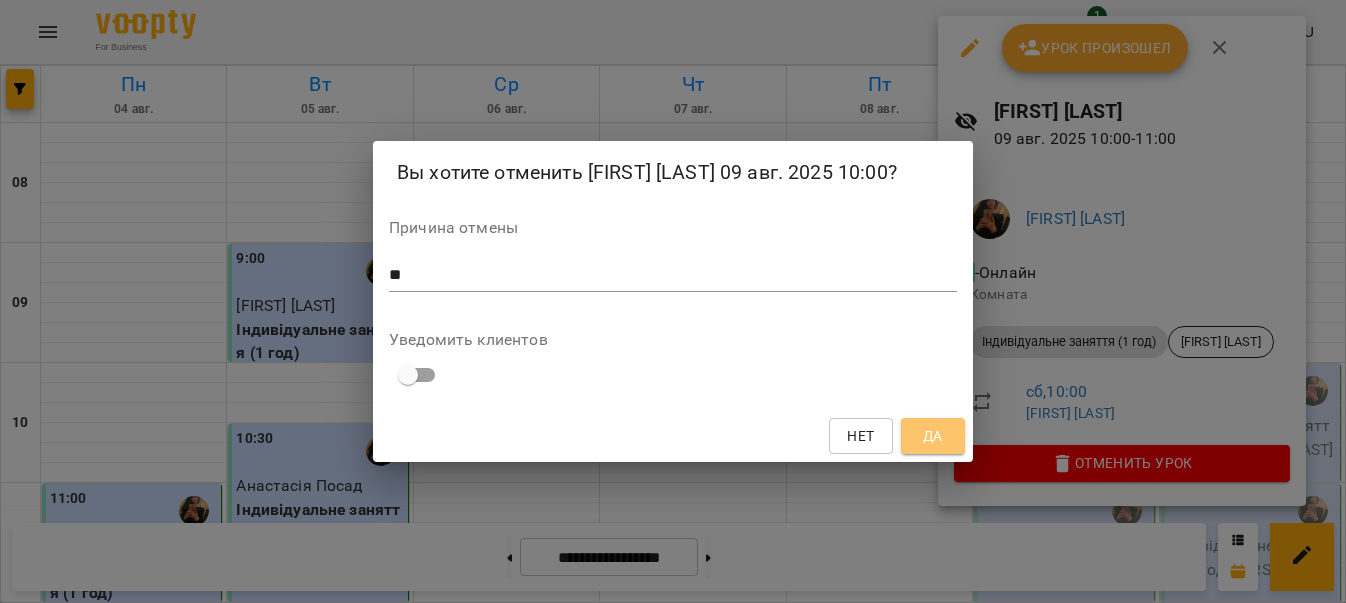 click on "Да" at bounding box center [933, 436] 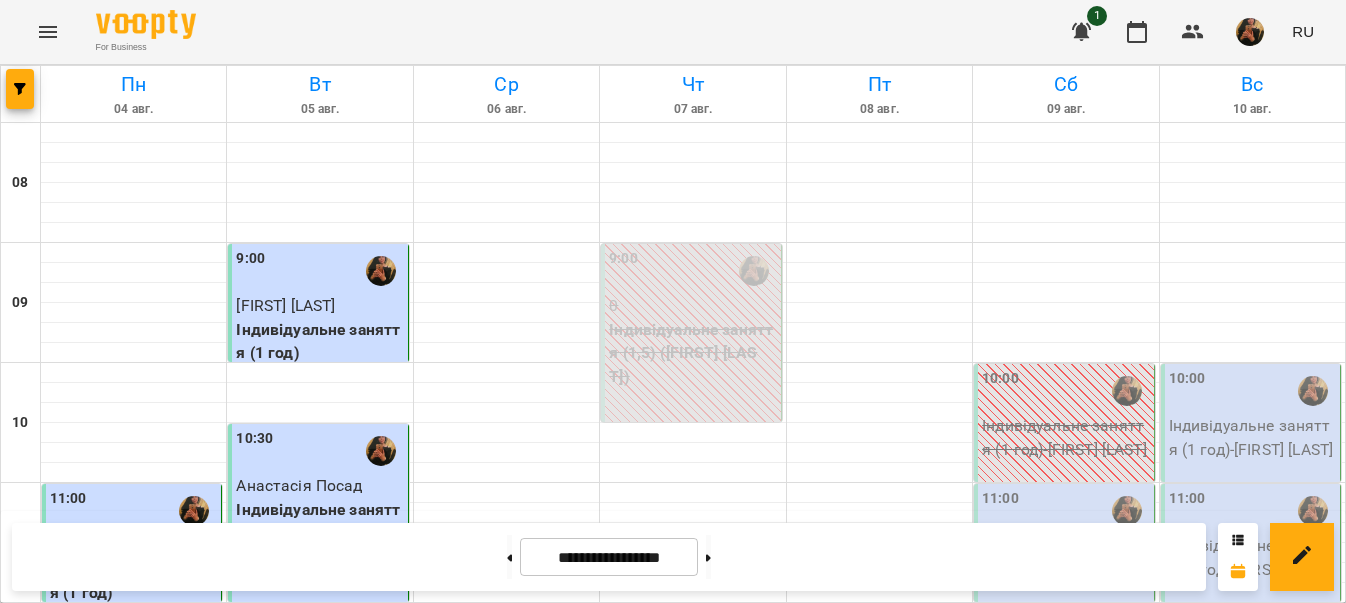 click on "Індивідуальне заняття (1 год) - [FIRST] [LAST]" at bounding box center (1065, 557) 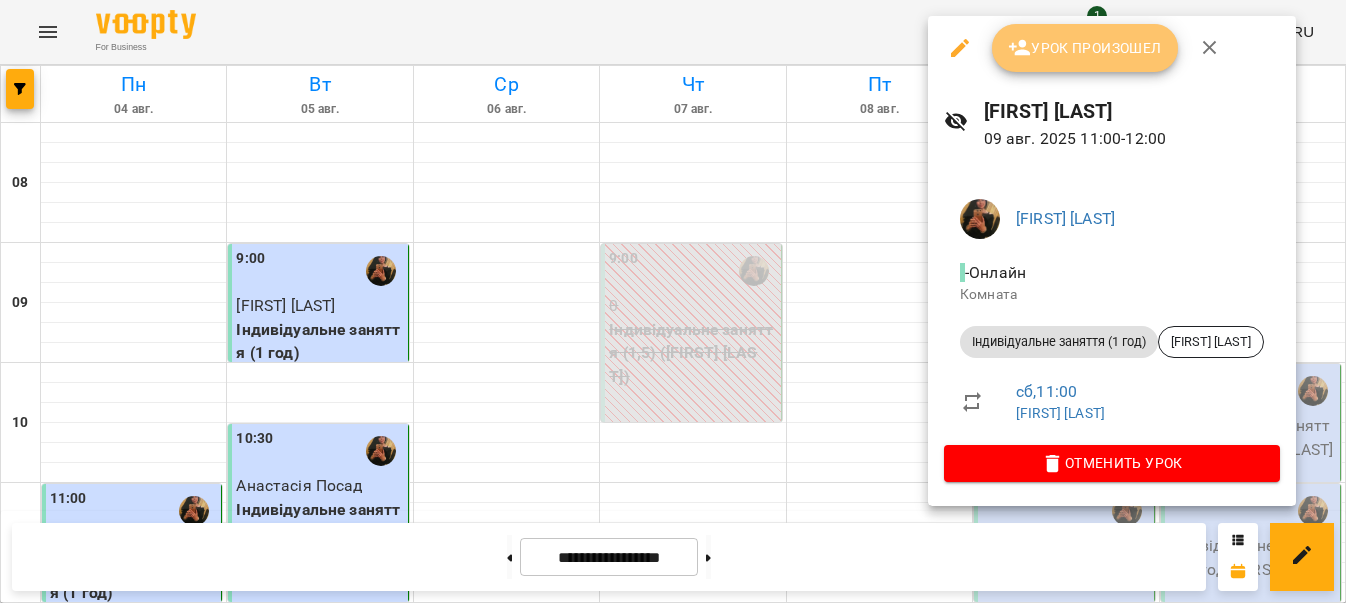 click on "Урок произошел" at bounding box center (1085, 48) 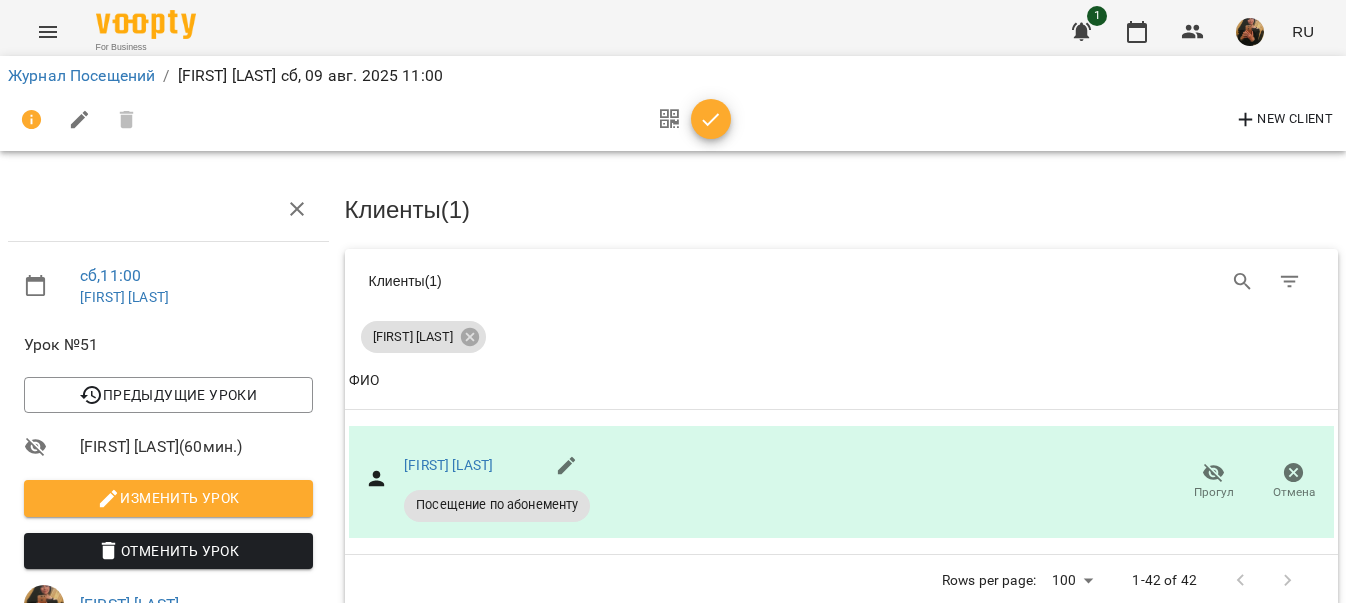 click 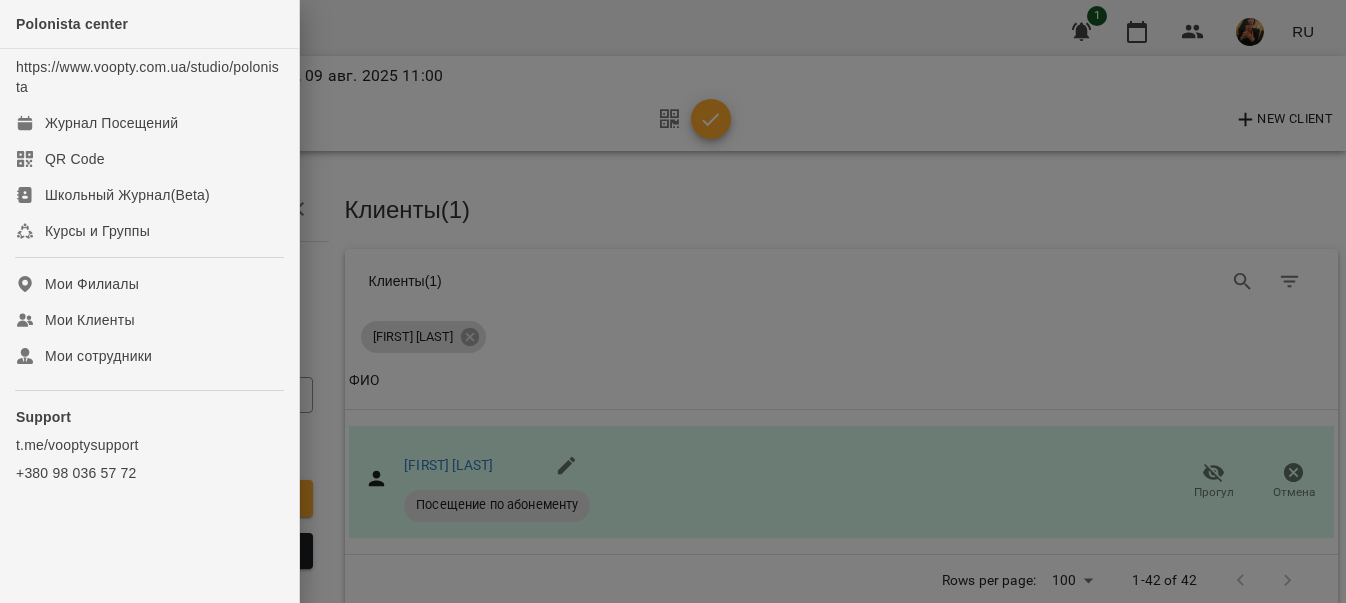 click at bounding box center [673, 301] 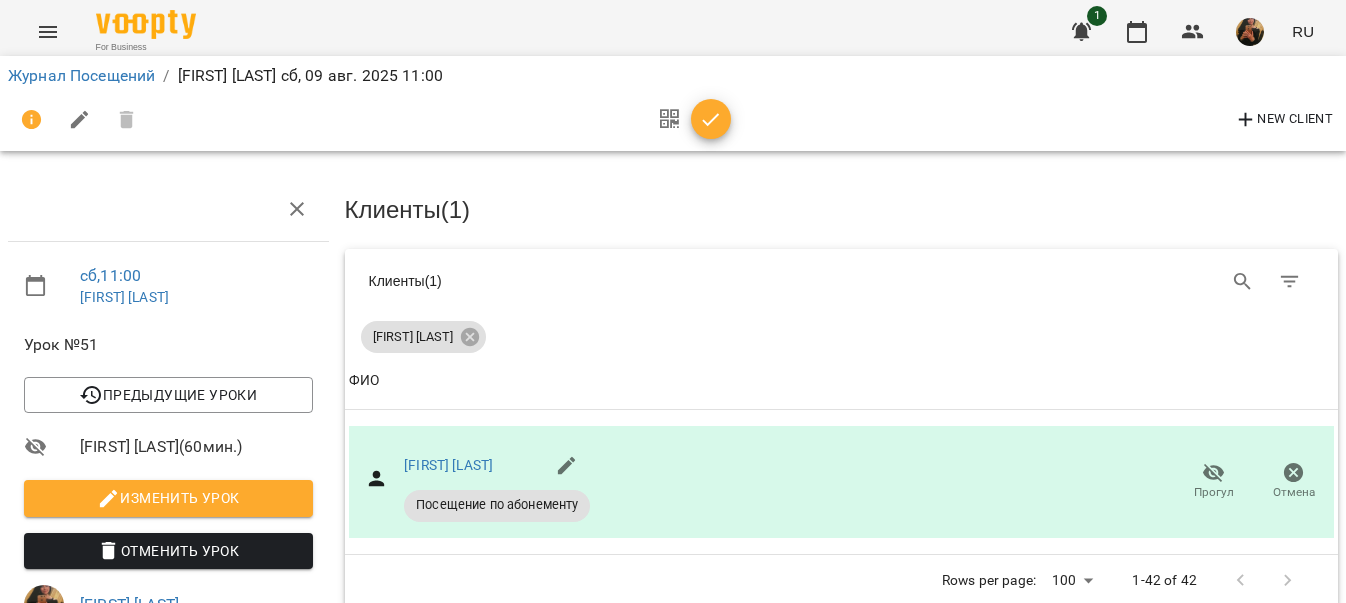 click 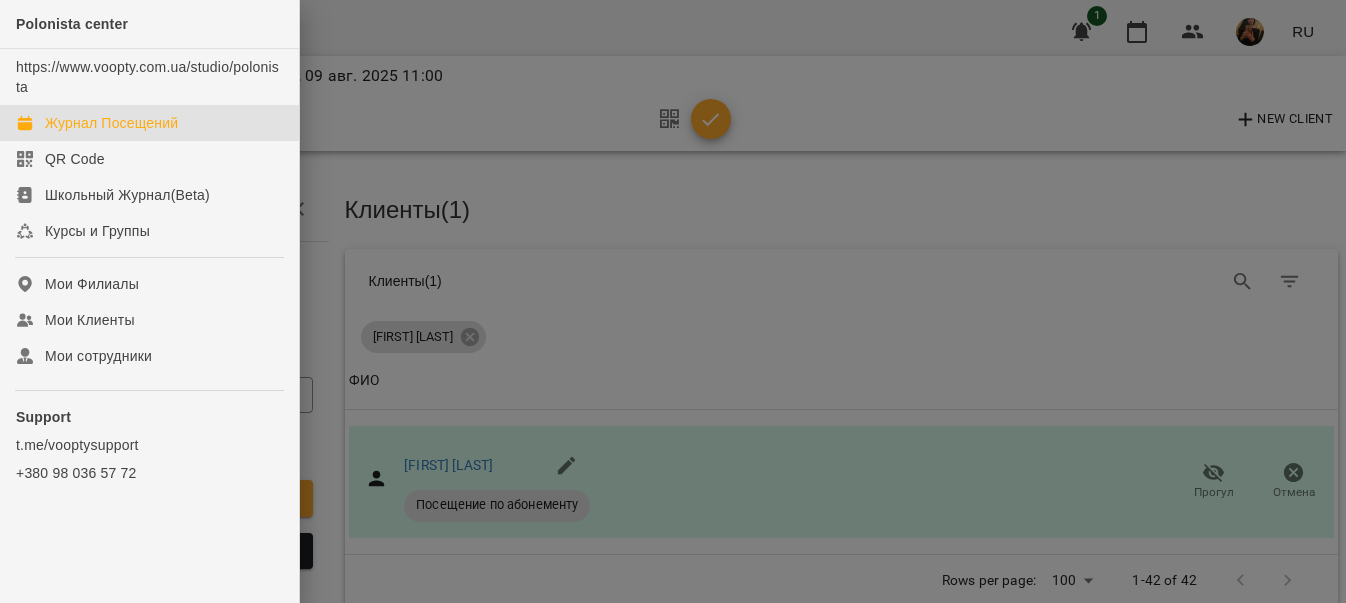 click on "Журнал Посещений" at bounding box center [111, 123] 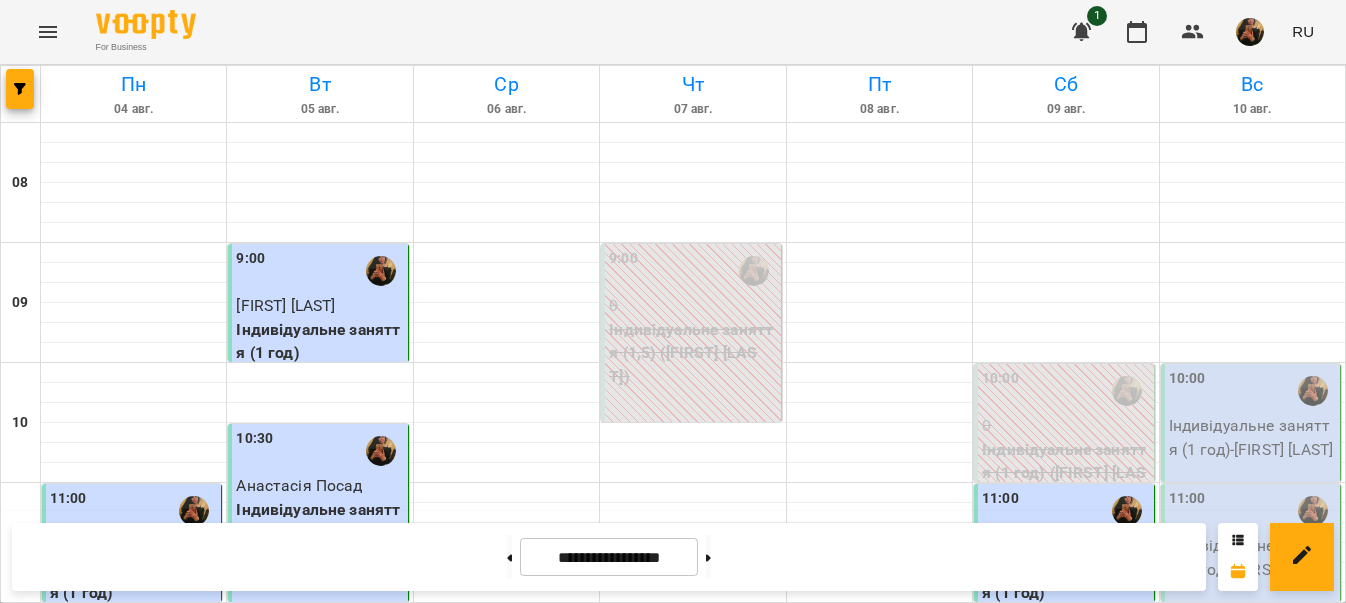 scroll, scrollTop: 100, scrollLeft: 0, axis: vertical 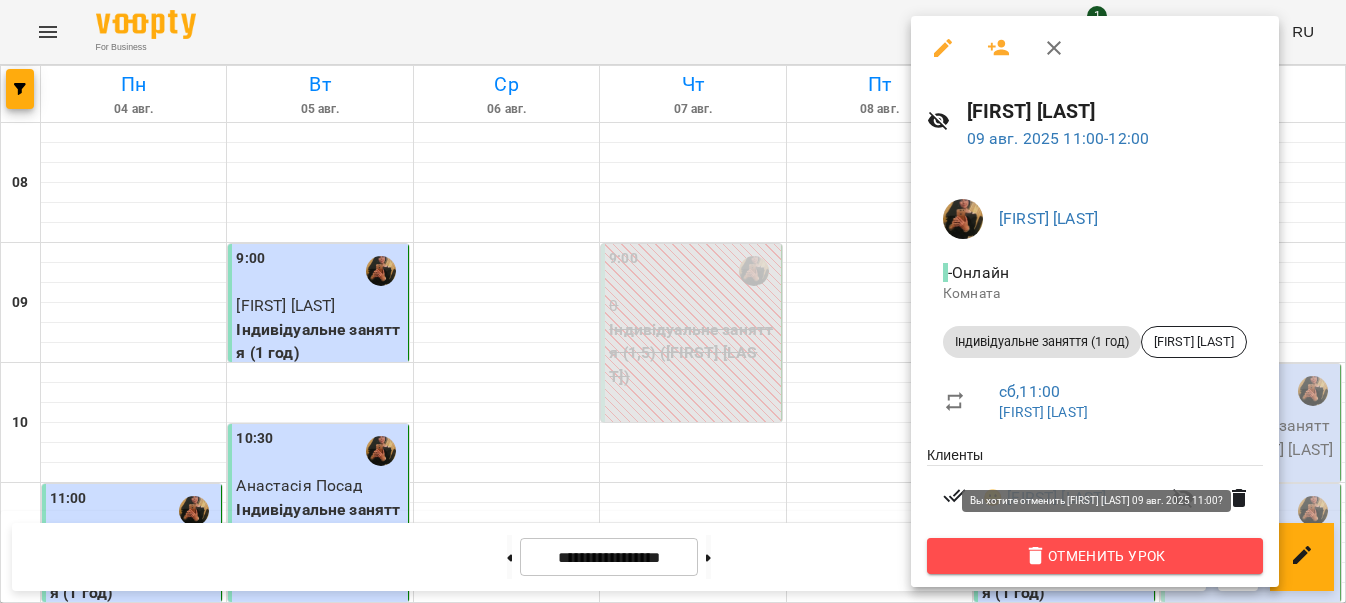 click on "Отменить Урок" at bounding box center (1095, 556) 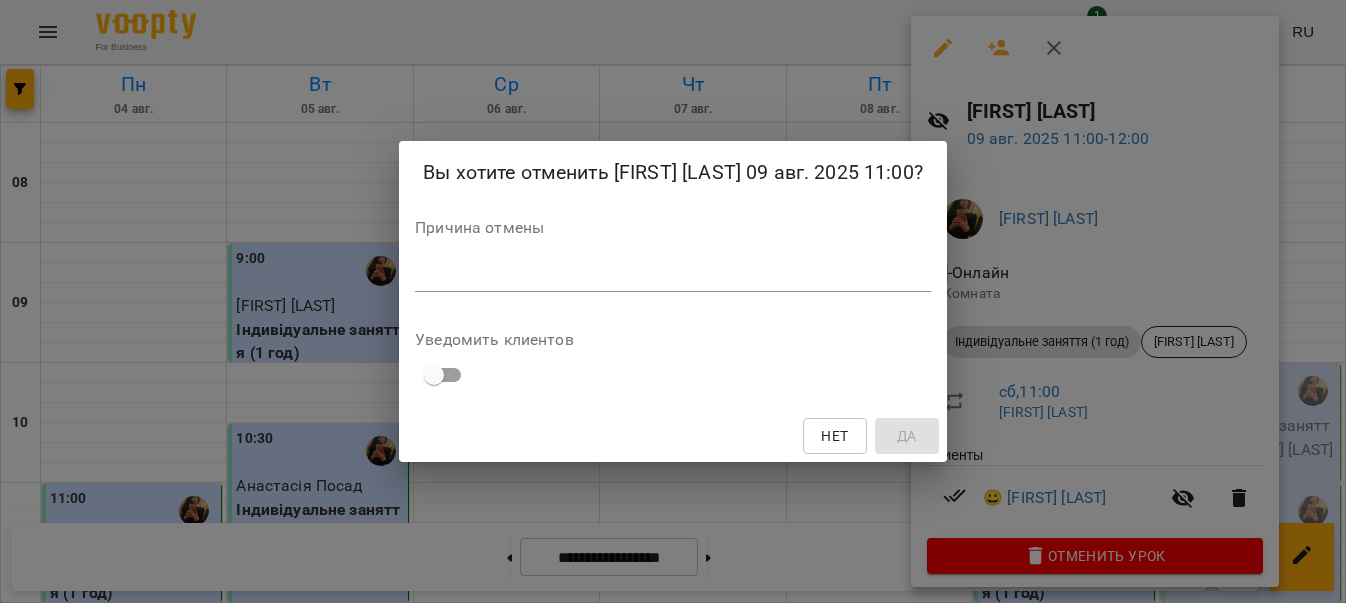 click at bounding box center [673, 275] 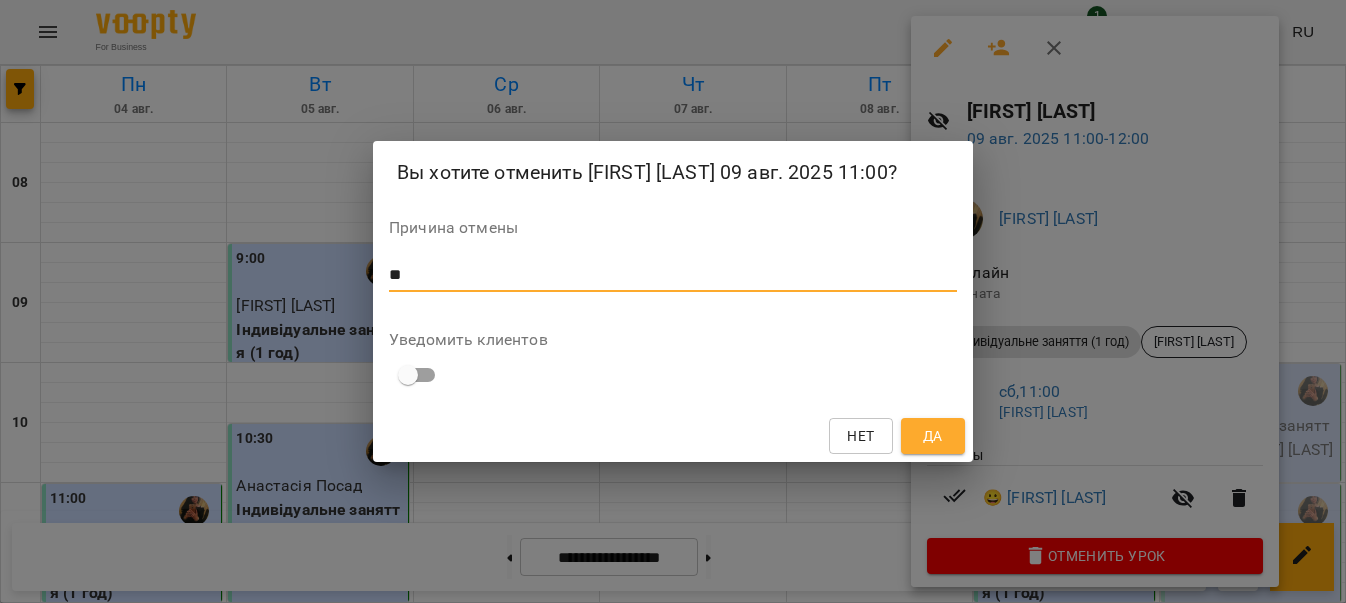 type on "**" 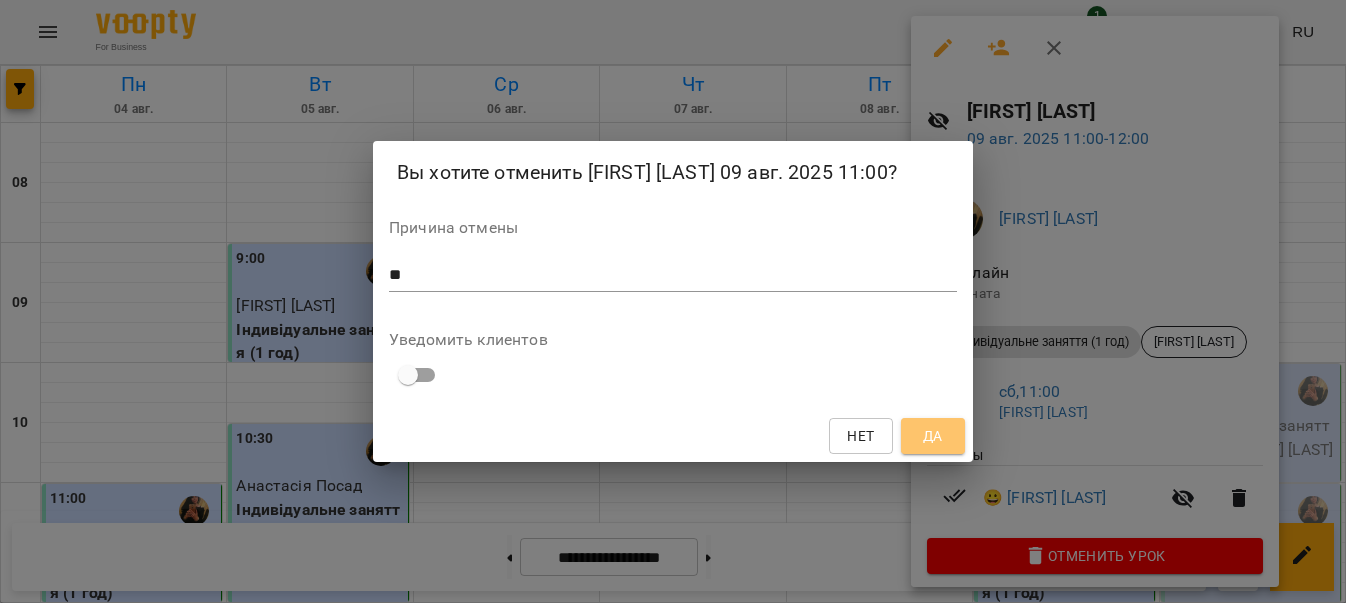 click on "Да" at bounding box center (933, 436) 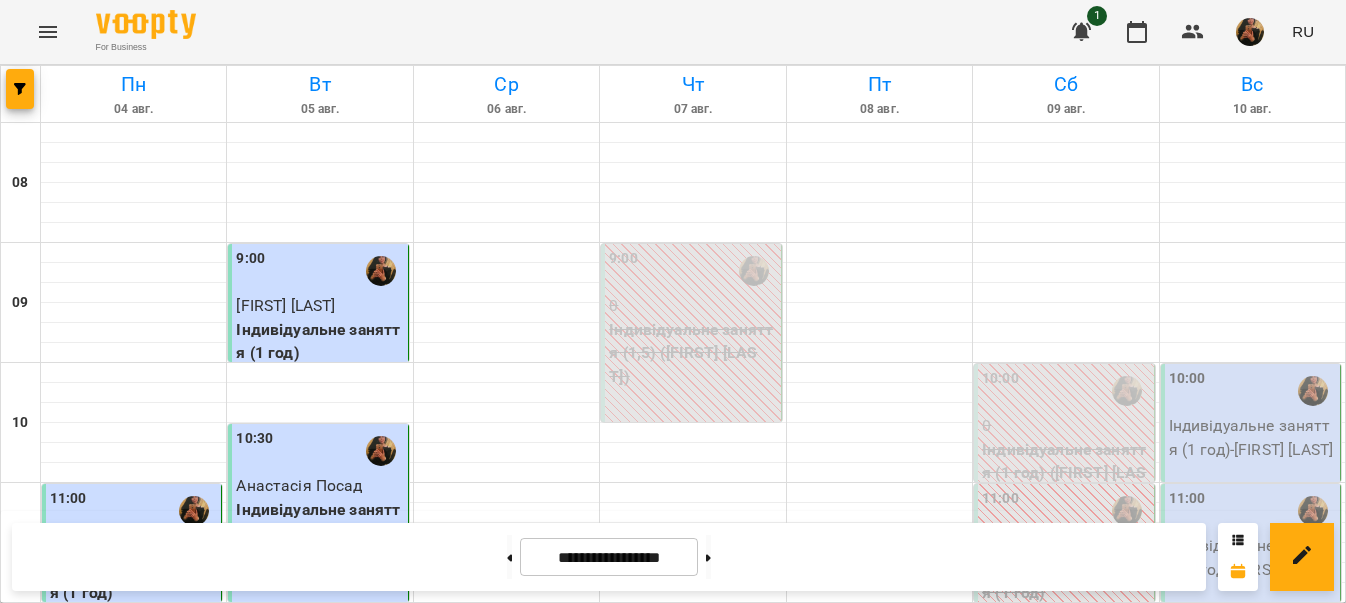 scroll, scrollTop: 400, scrollLeft: 0, axis: vertical 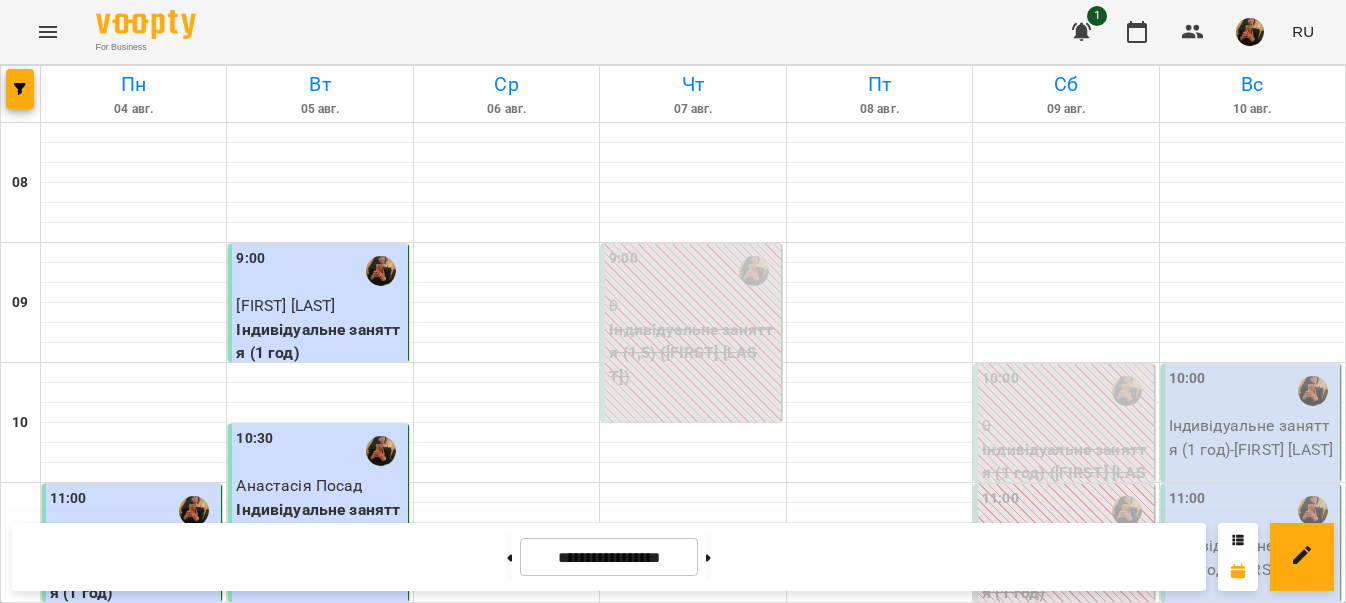 click on "Індивідуальне заняття (1 год) - [FIRST] [LAST]" at bounding box center (1065, 697) 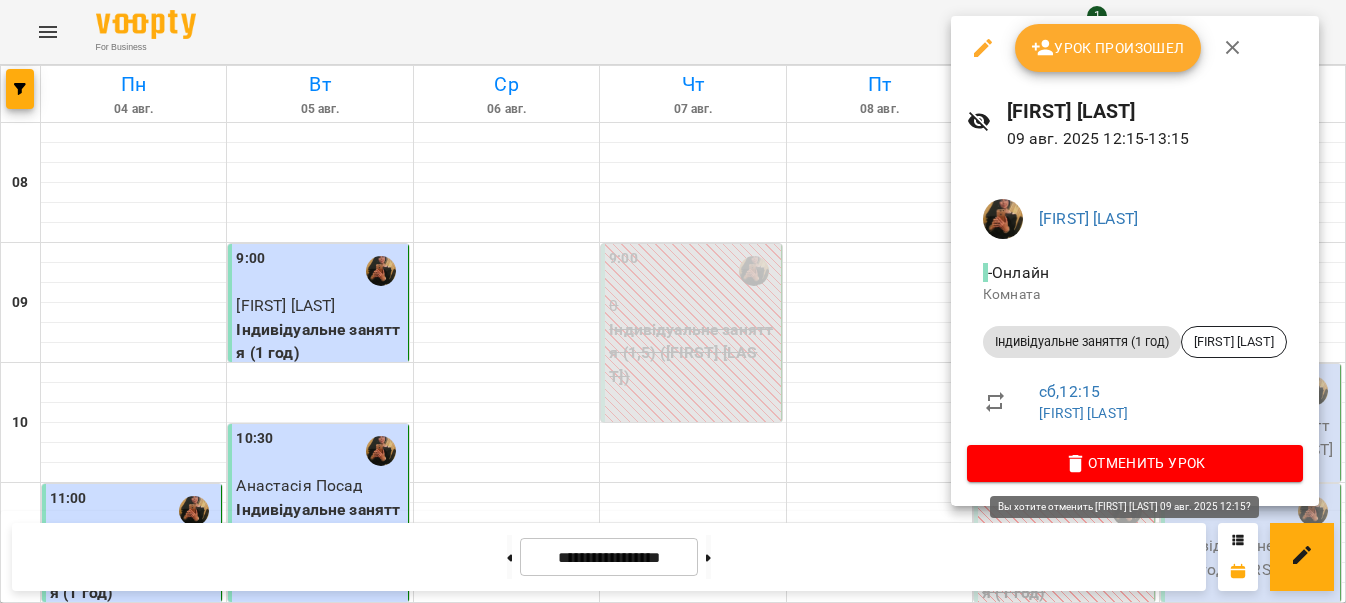 click on "Отменить Урок" at bounding box center [1135, 463] 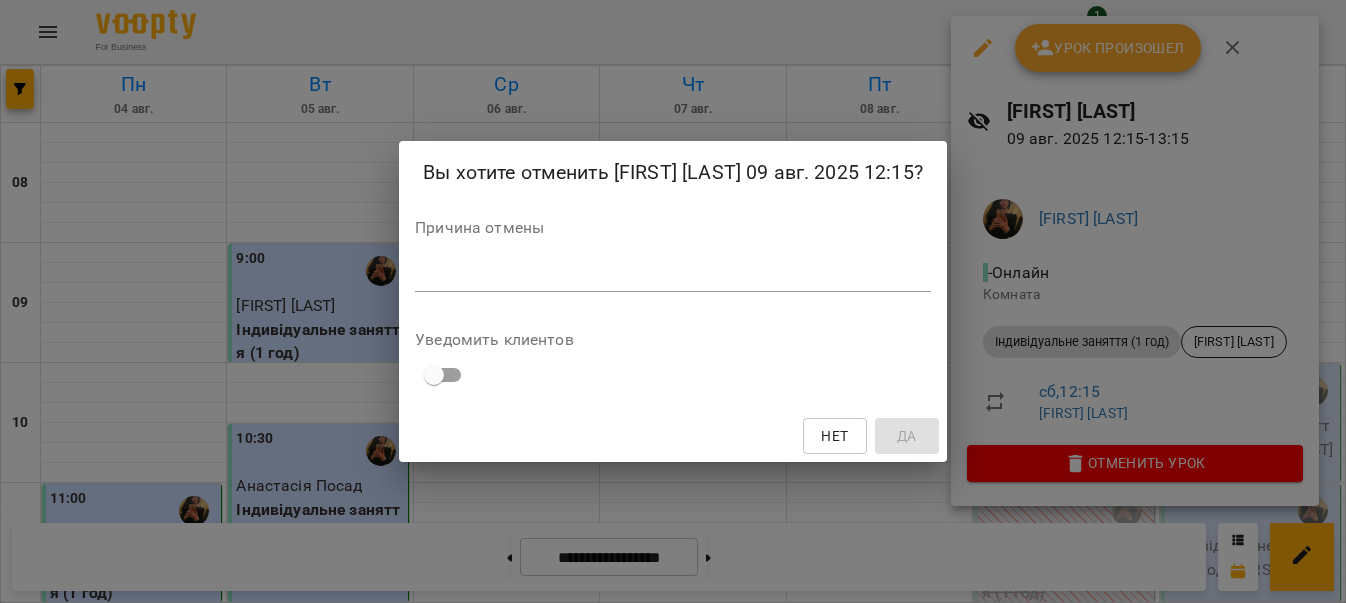 click at bounding box center (673, 275) 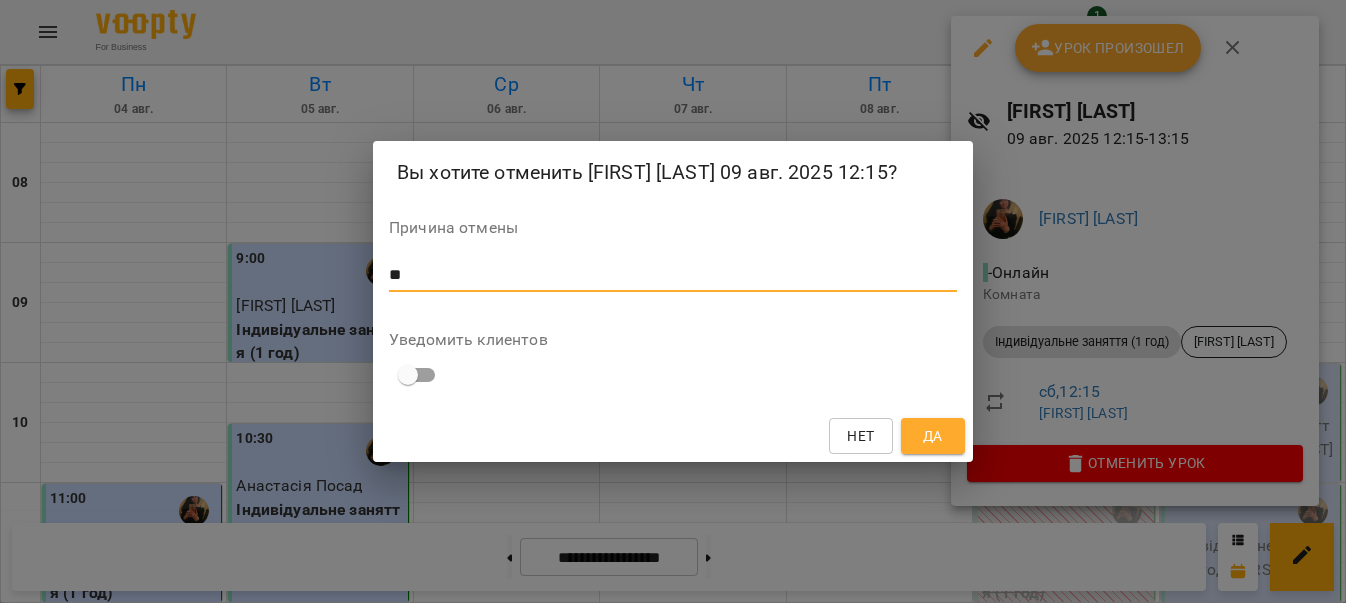 type on "**" 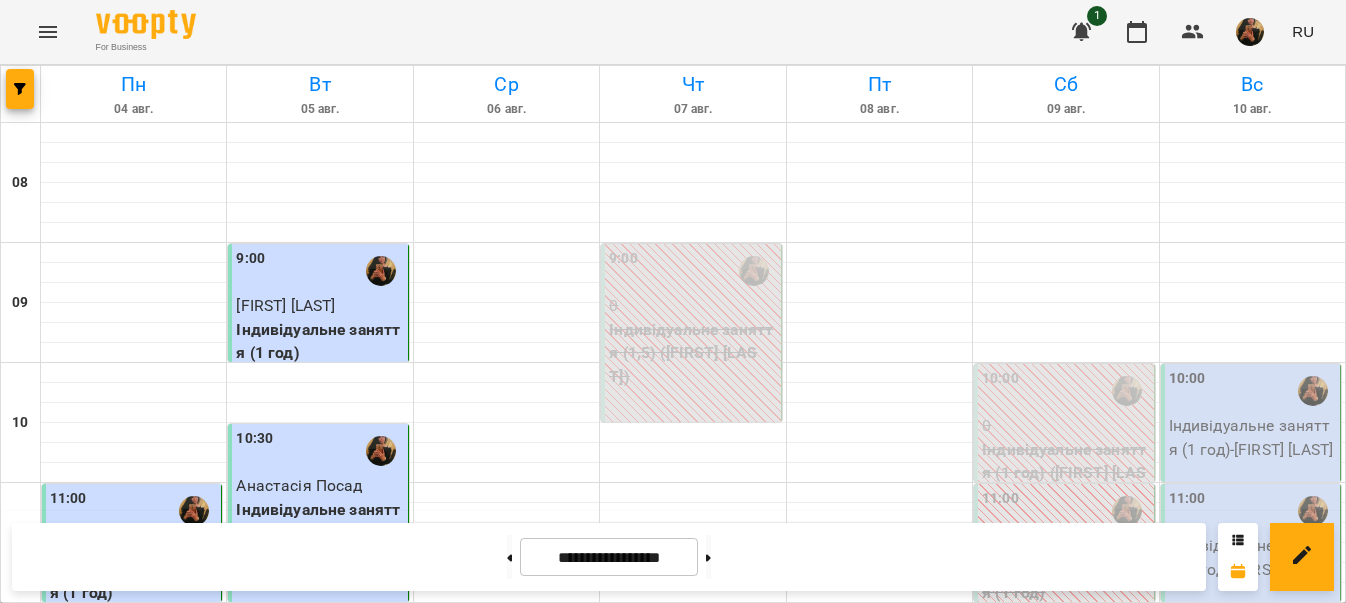 scroll, scrollTop: 1300, scrollLeft: 0, axis: vertical 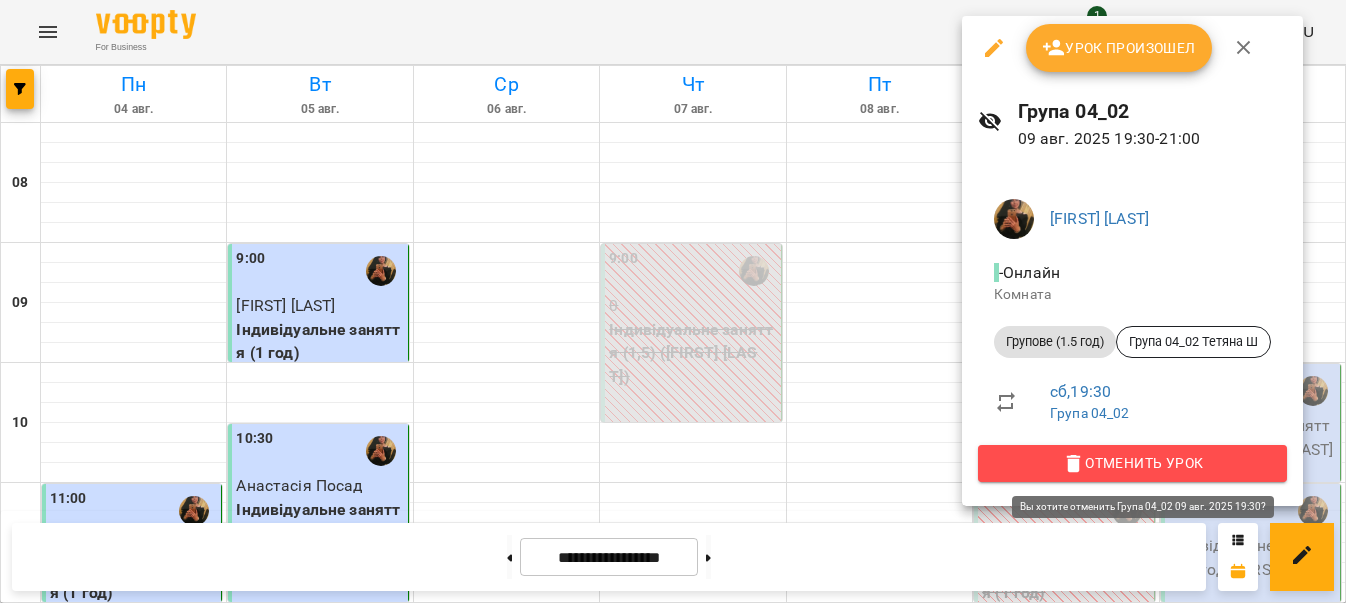 click on "Отменить Урок" at bounding box center (1132, 463) 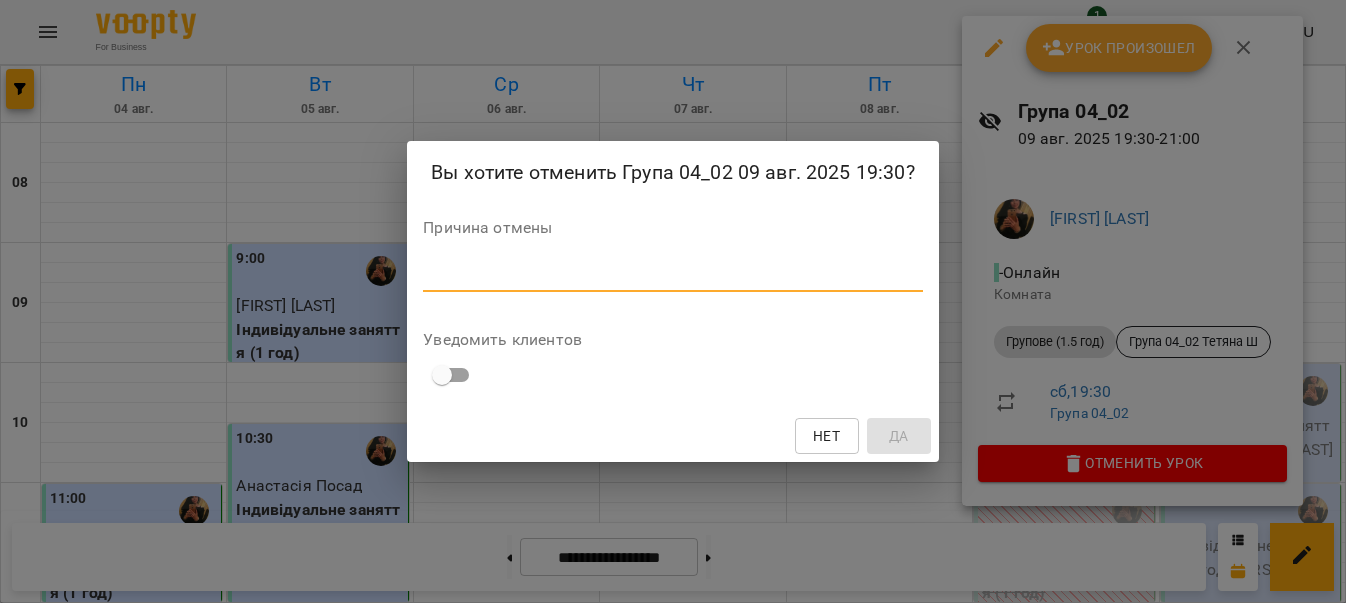 click at bounding box center (672, 275) 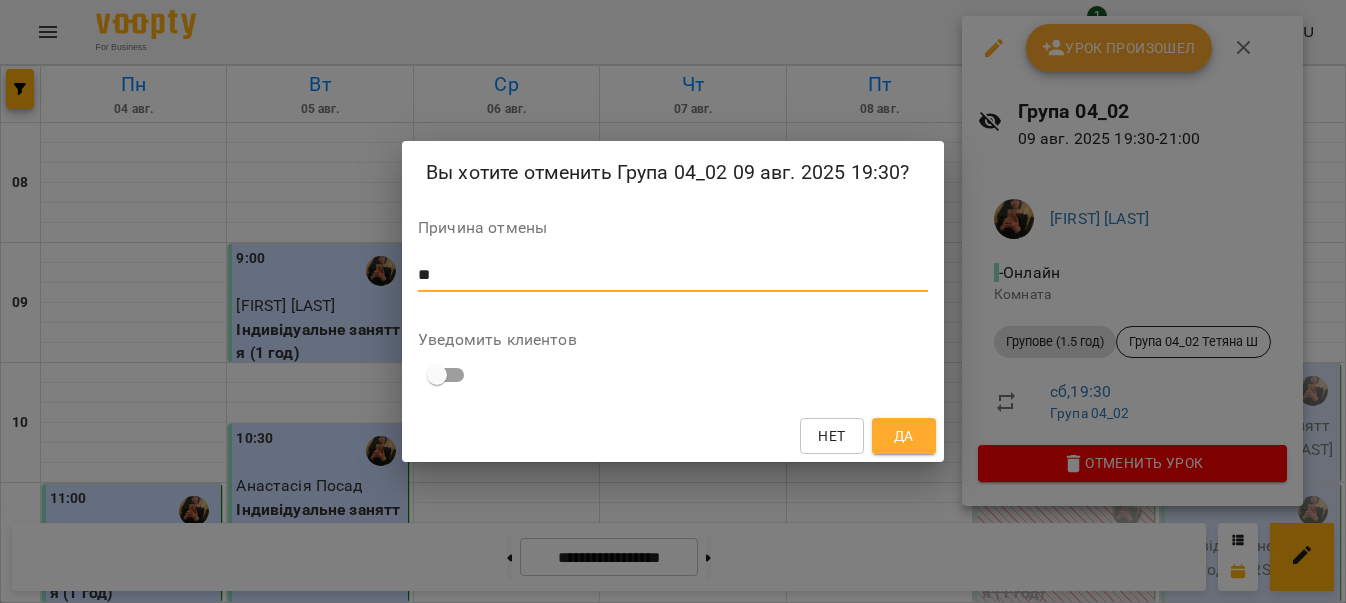 type on "**" 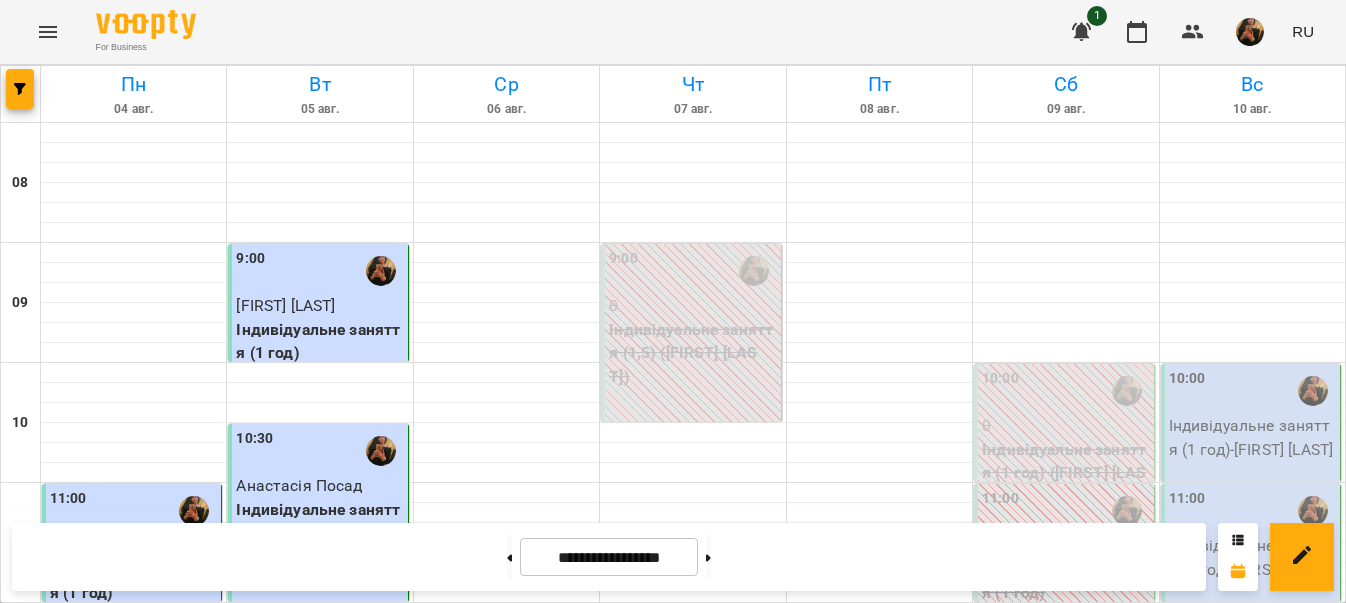 scroll, scrollTop: 100, scrollLeft: 0, axis: vertical 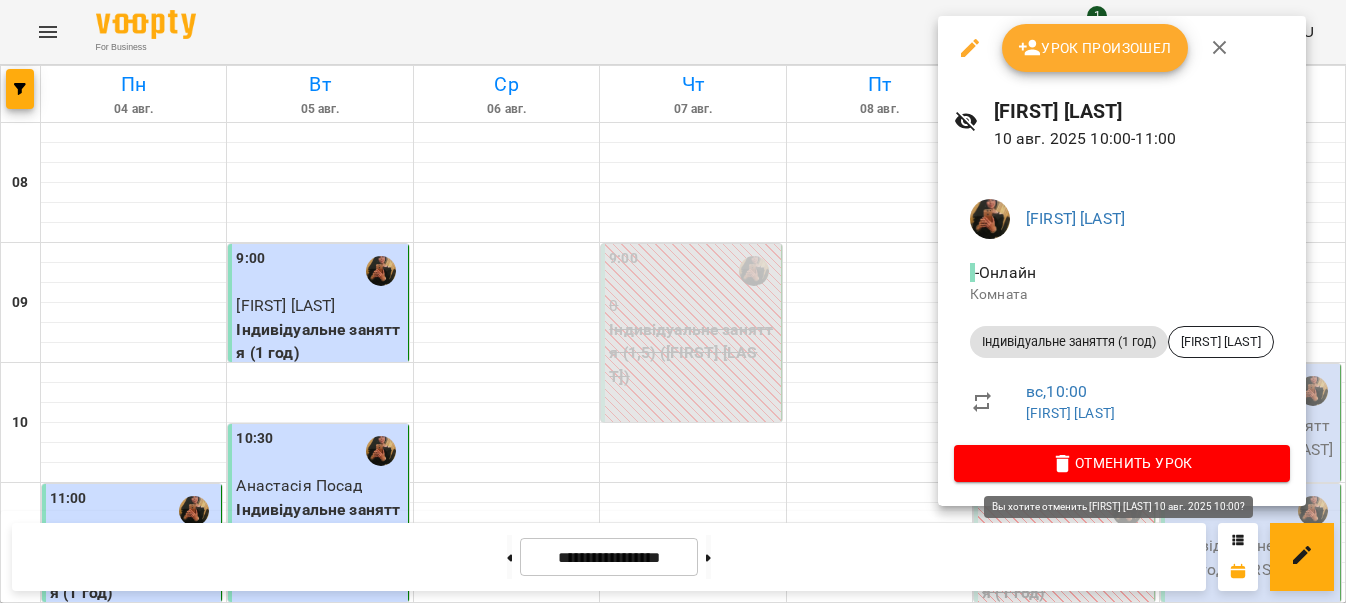 click on "Отменить Урок" at bounding box center (1122, 463) 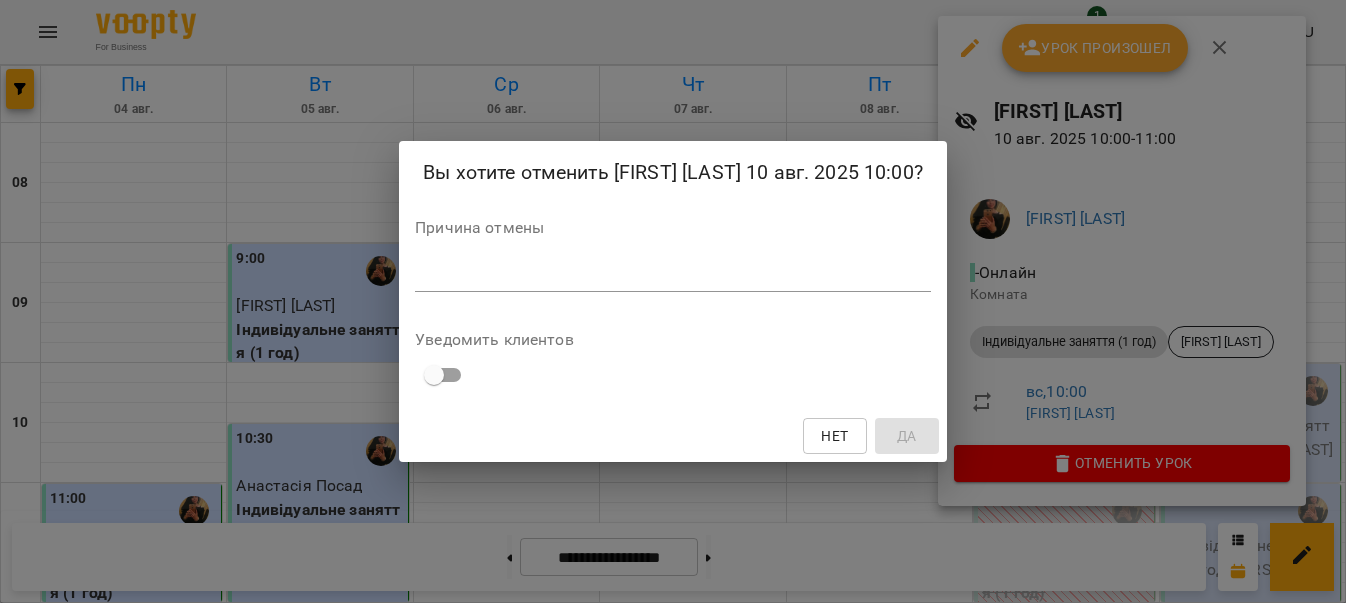 click on "*" at bounding box center (673, 276) 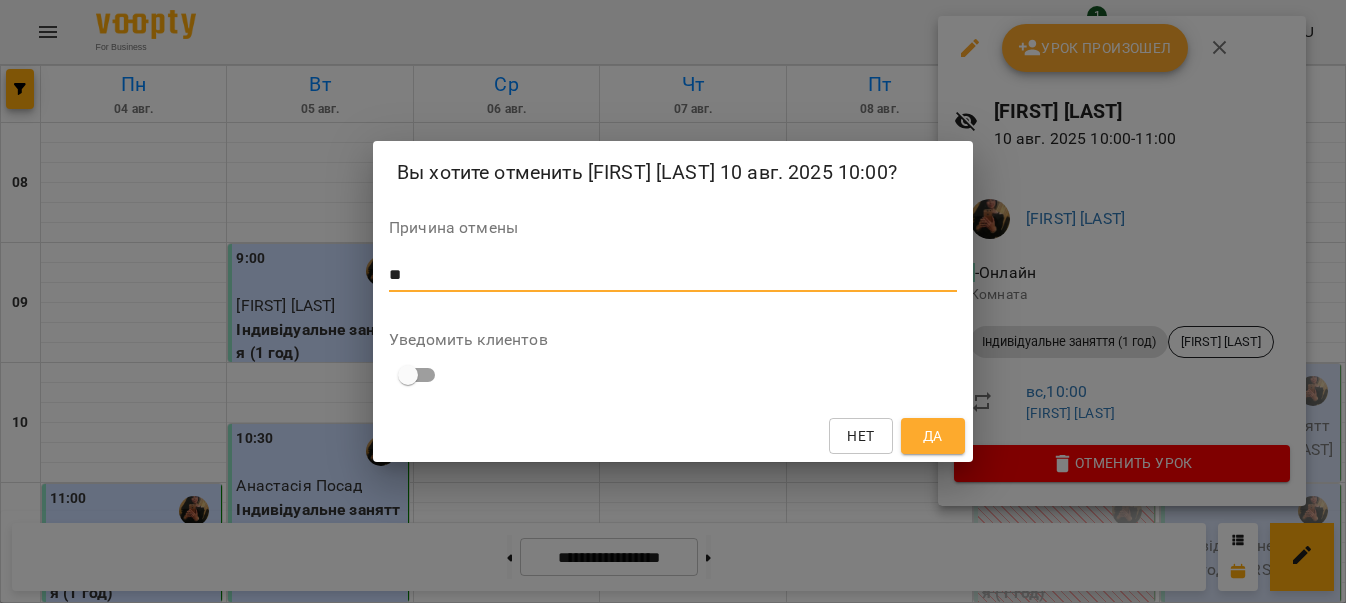 type on "**" 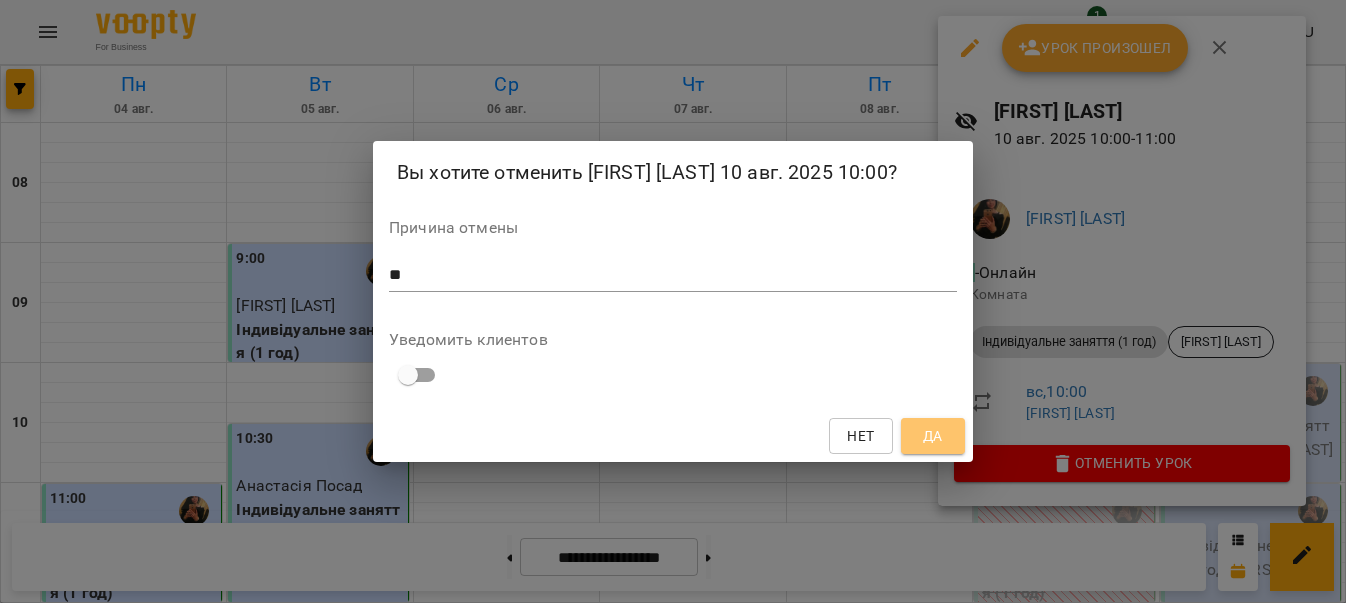 click on "Да" at bounding box center (933, 436) 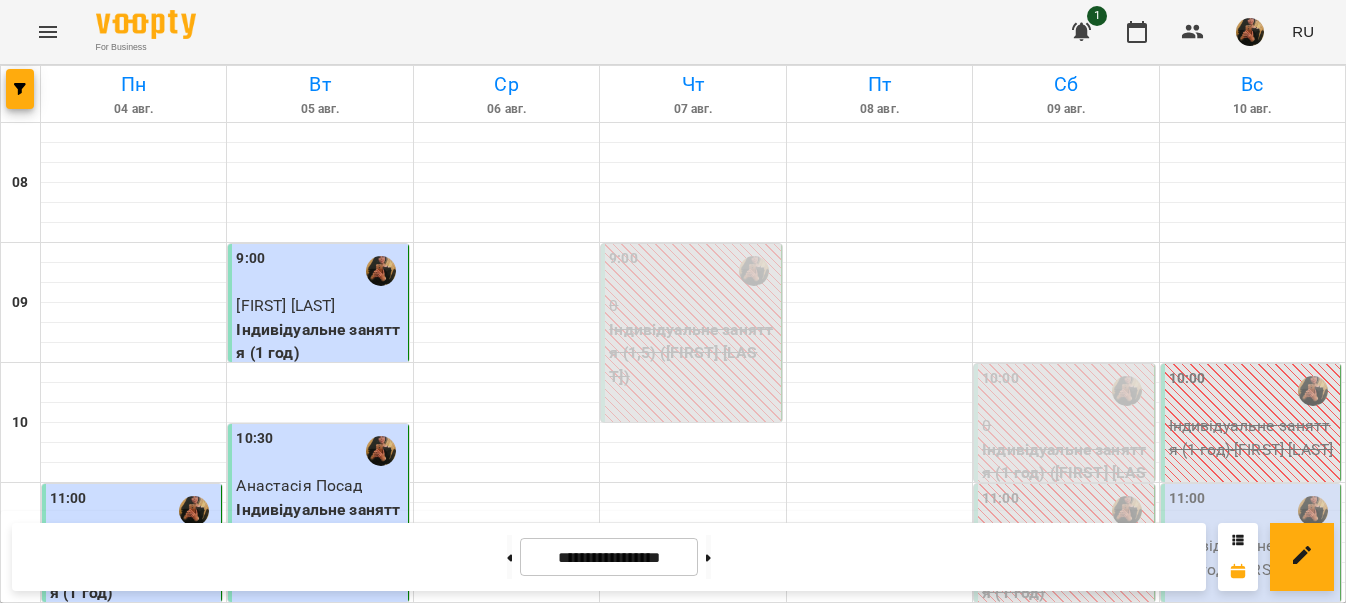 click on "Індивідуальне заняття (1 год) - [FIRST] [LAST]" at bounding box center (1252, 557) 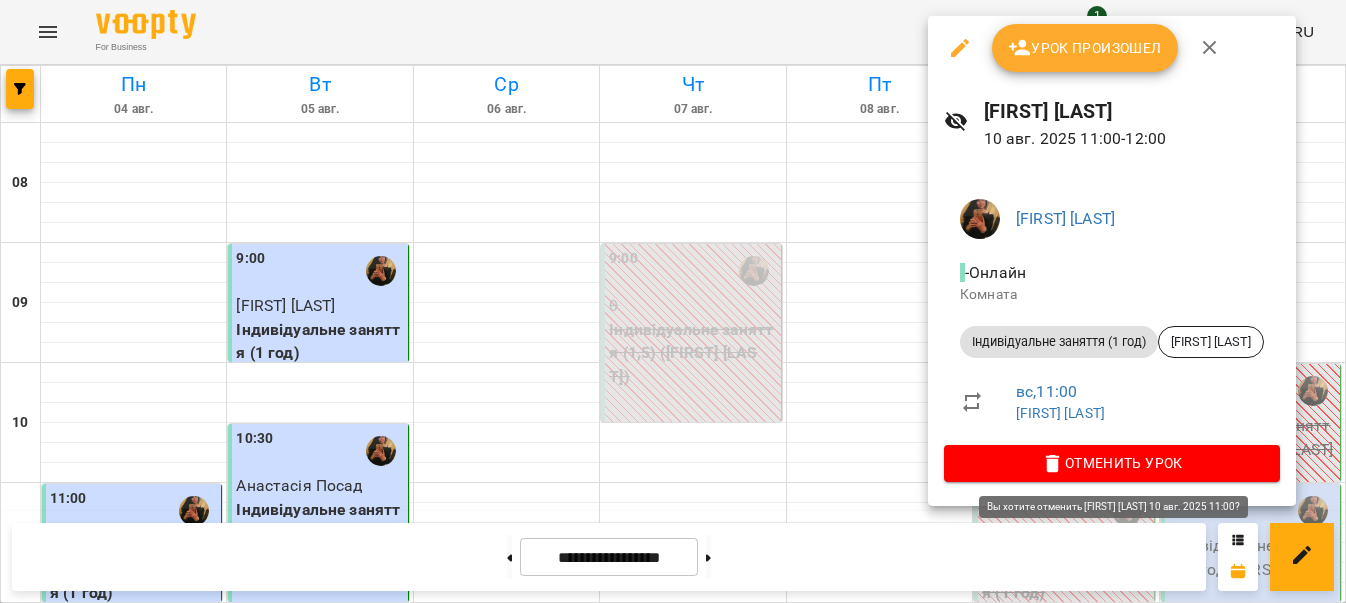 click on "Отменить Урок" at bounding box center (1112, 463) 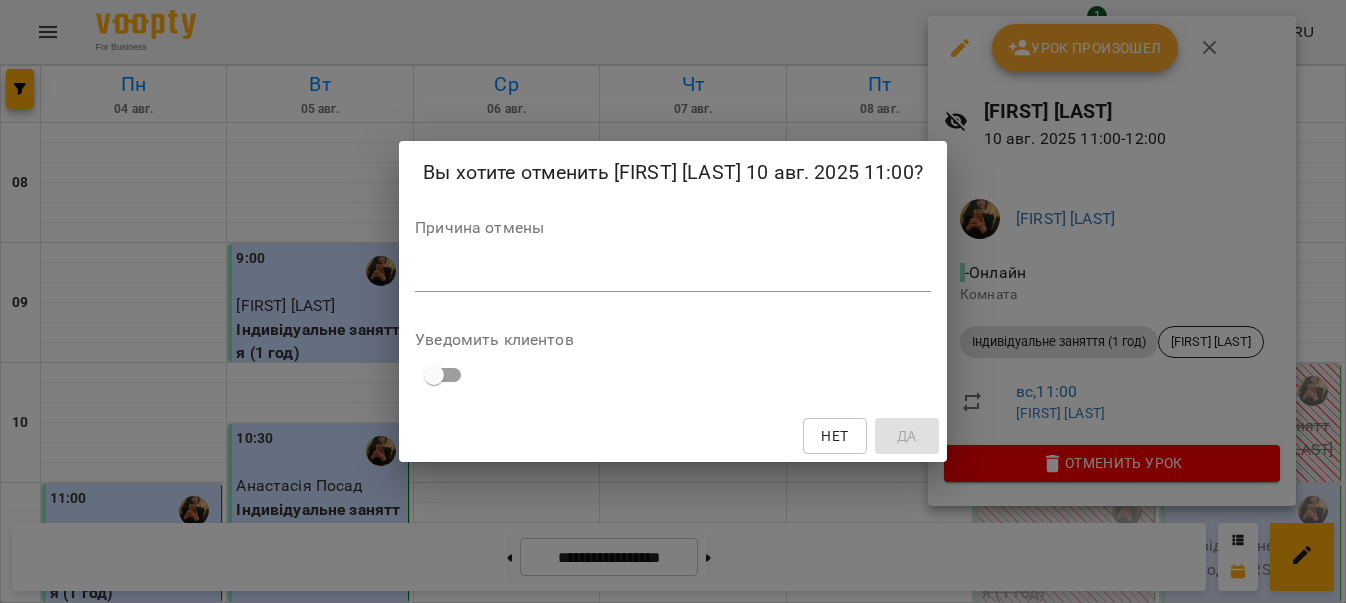 click at bounding box center (673, 275) 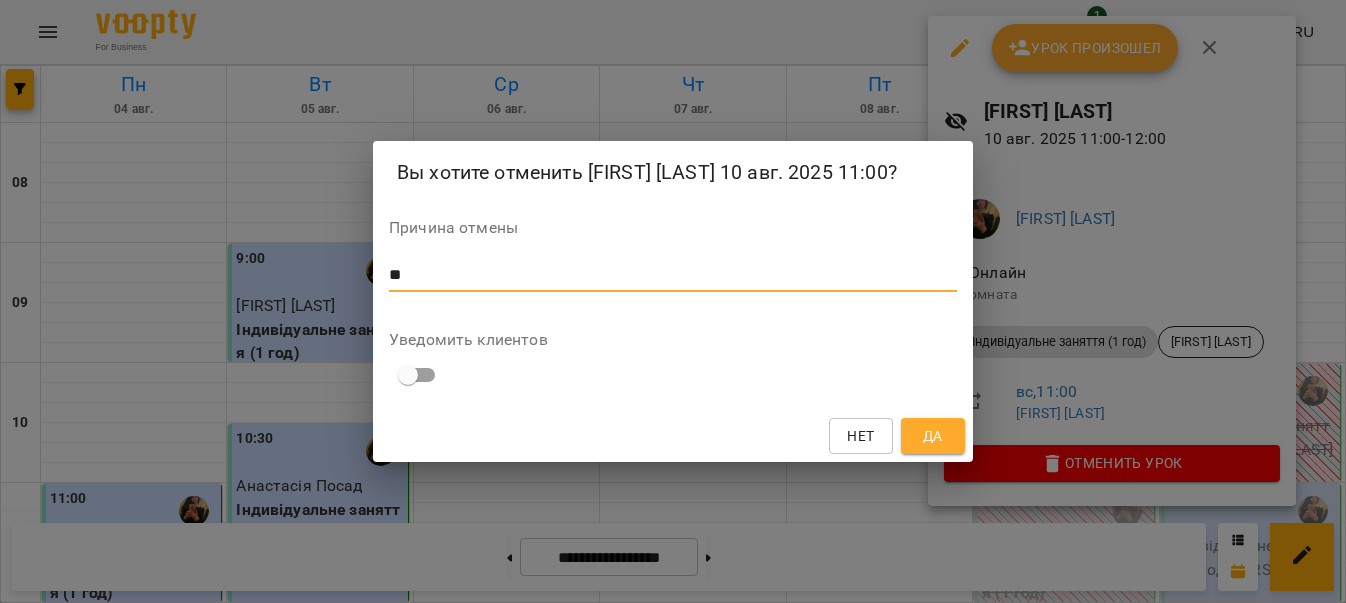 type on "**" 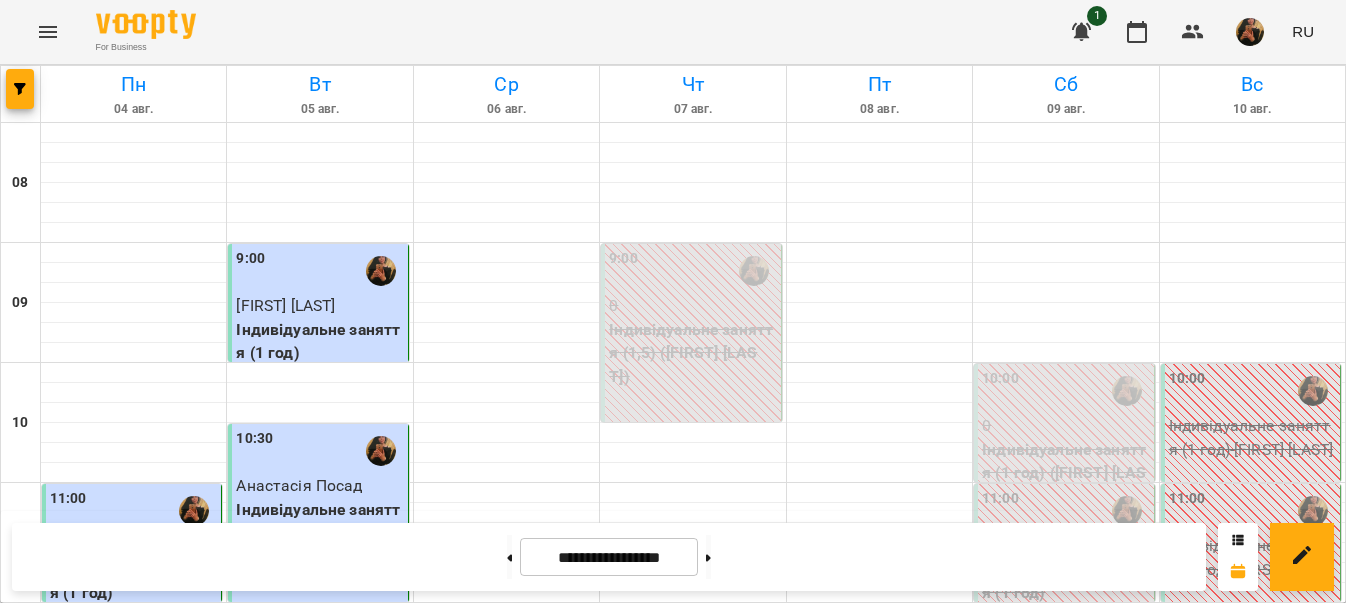 scroll, scrollTop: 600, scrollLeft: 0, axis: vertical 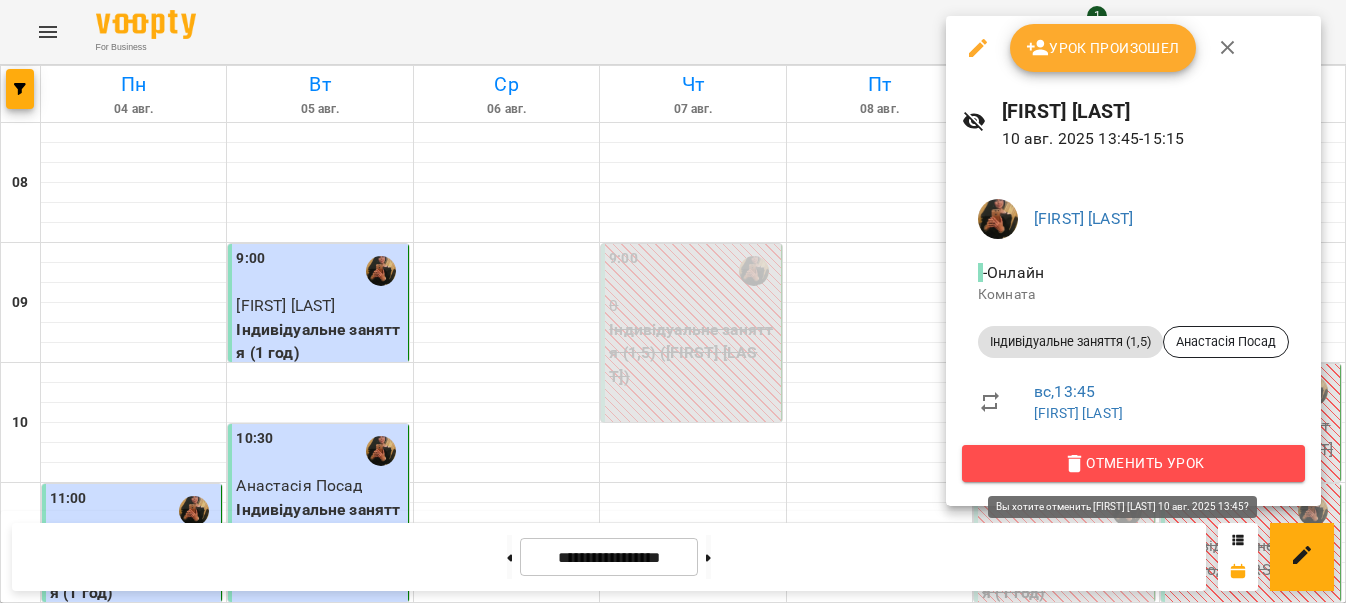 click on "Отменить Урок" at bounding box center (1133, 463) 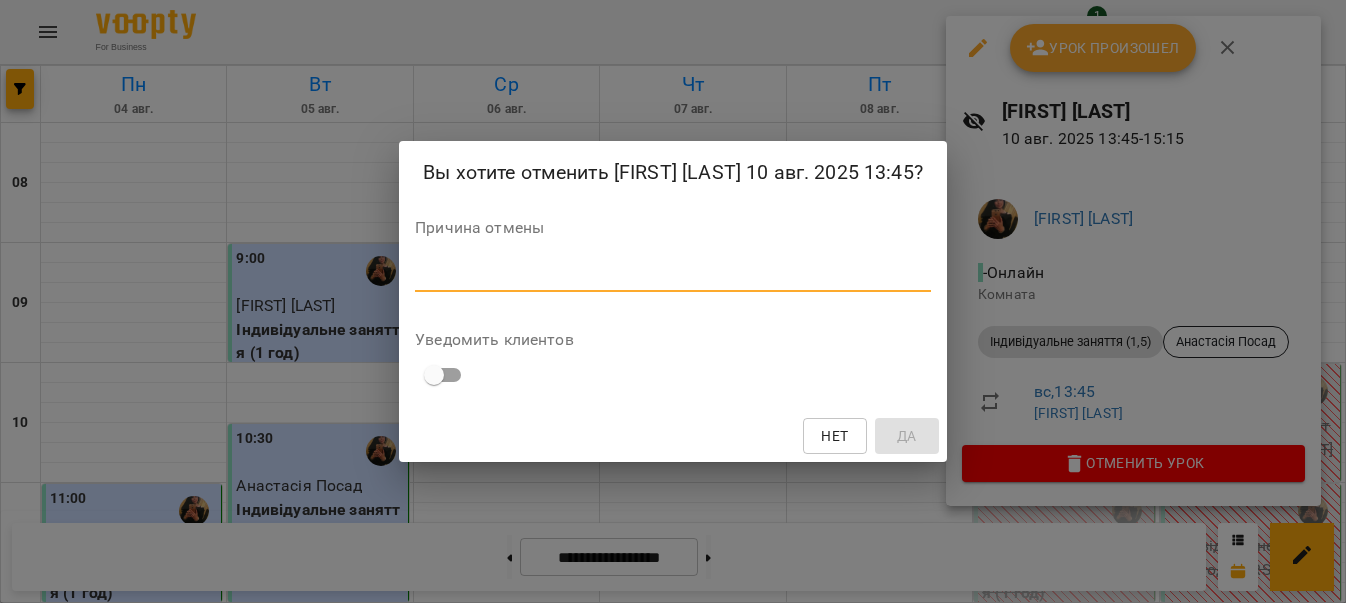 click at bounding box center [673, 275] 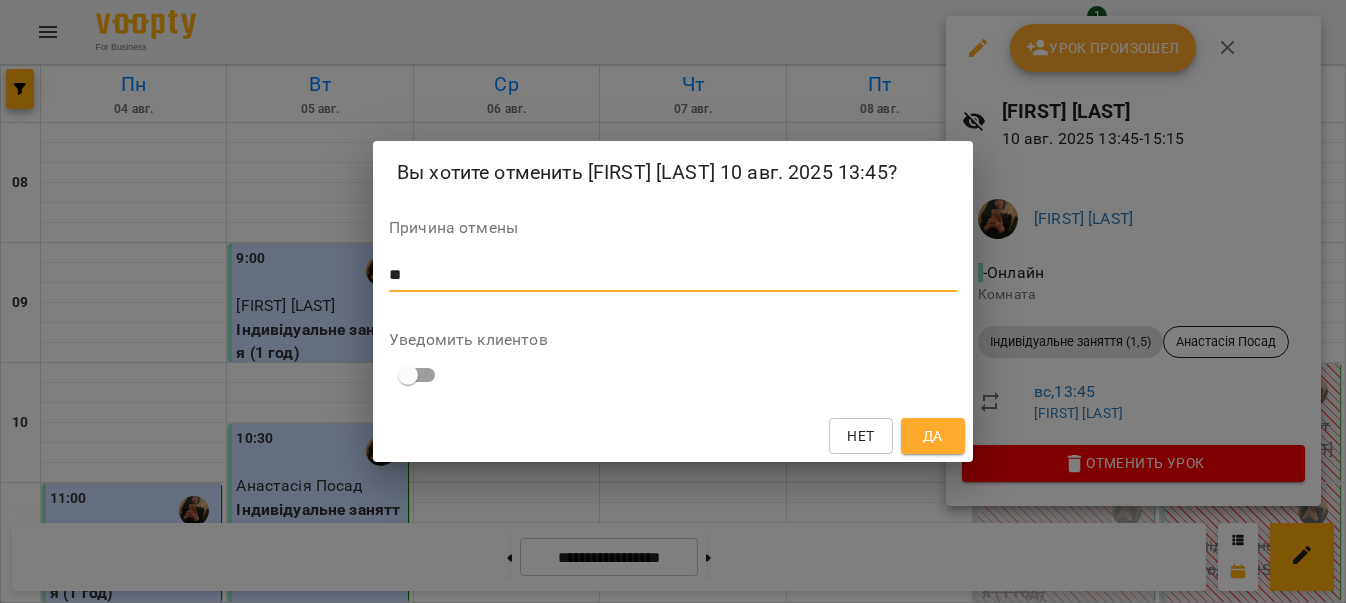 type on "**" 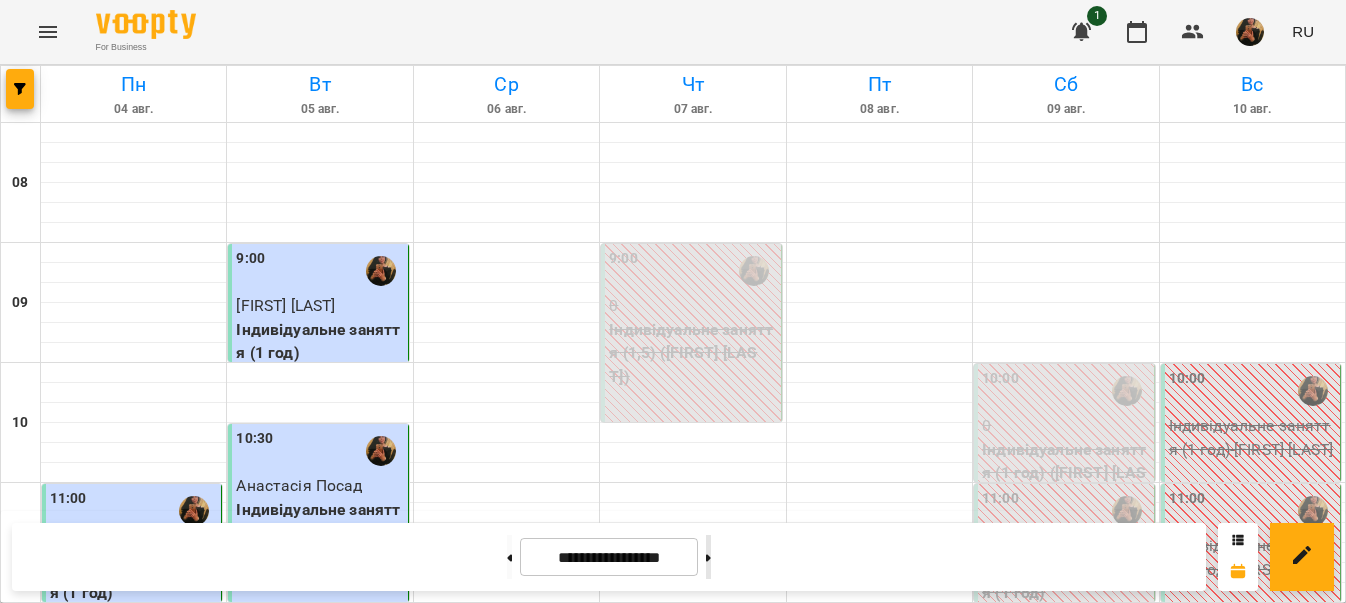 click 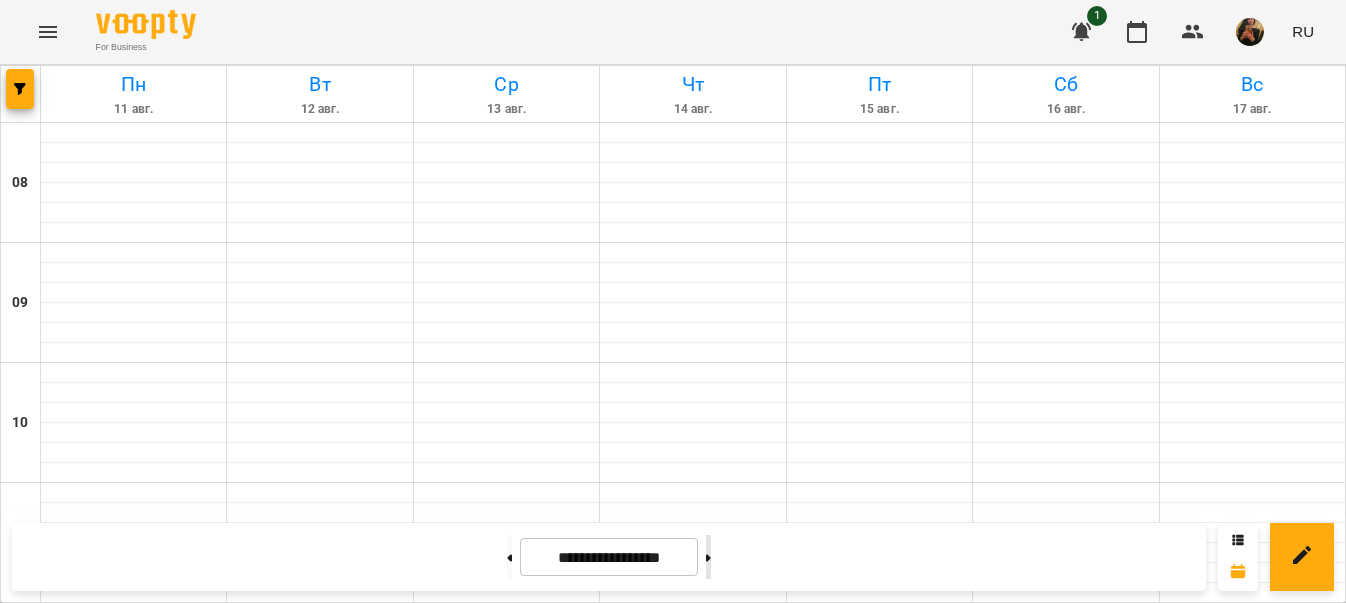 type on "**********" 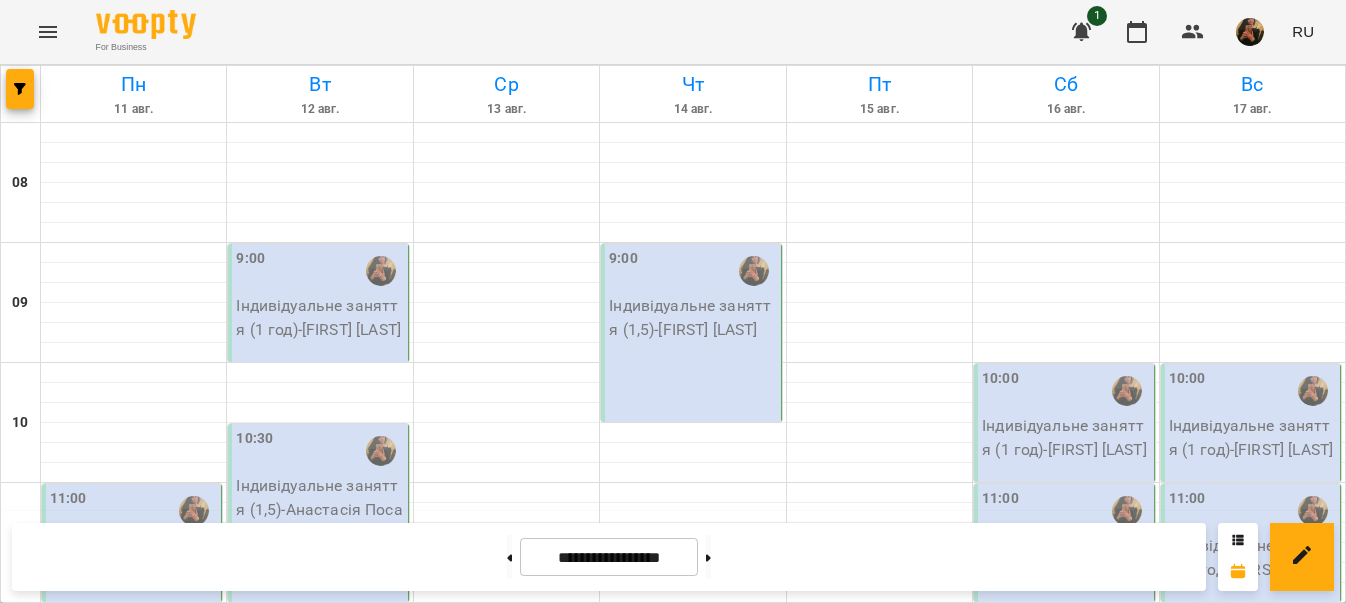 scroll, scrollTop: 300, scrollLeft: 0, axis: vertical 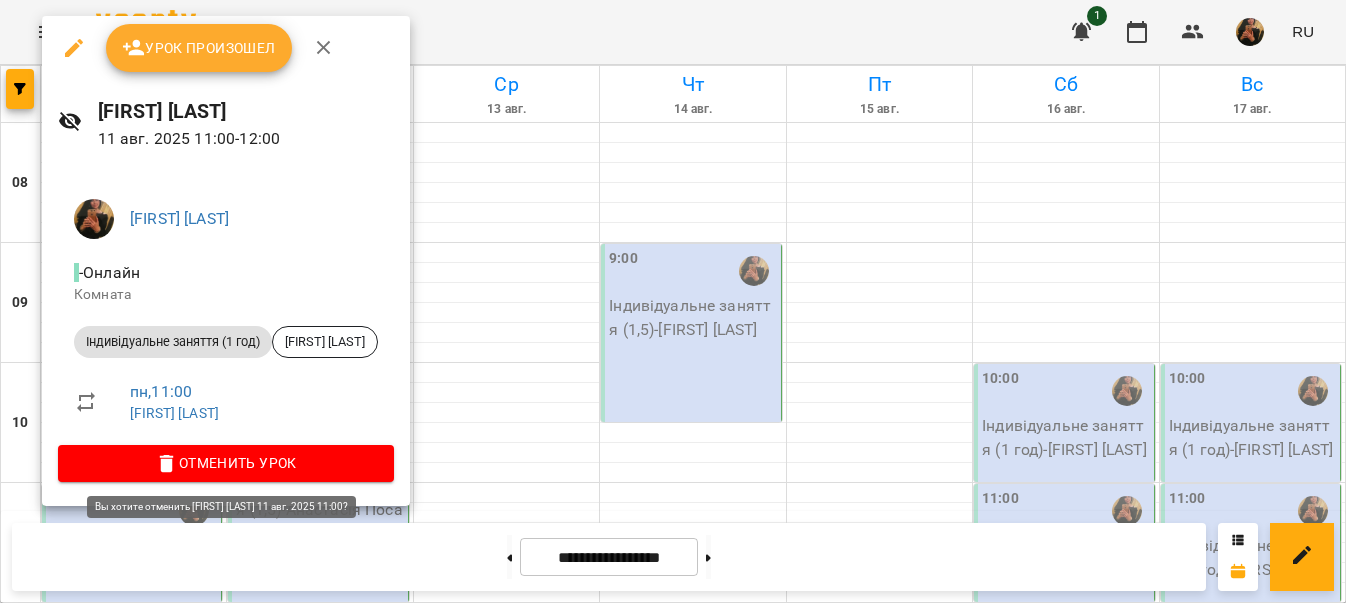 click on "Отменить Урок" at bounding box center [226, 463] 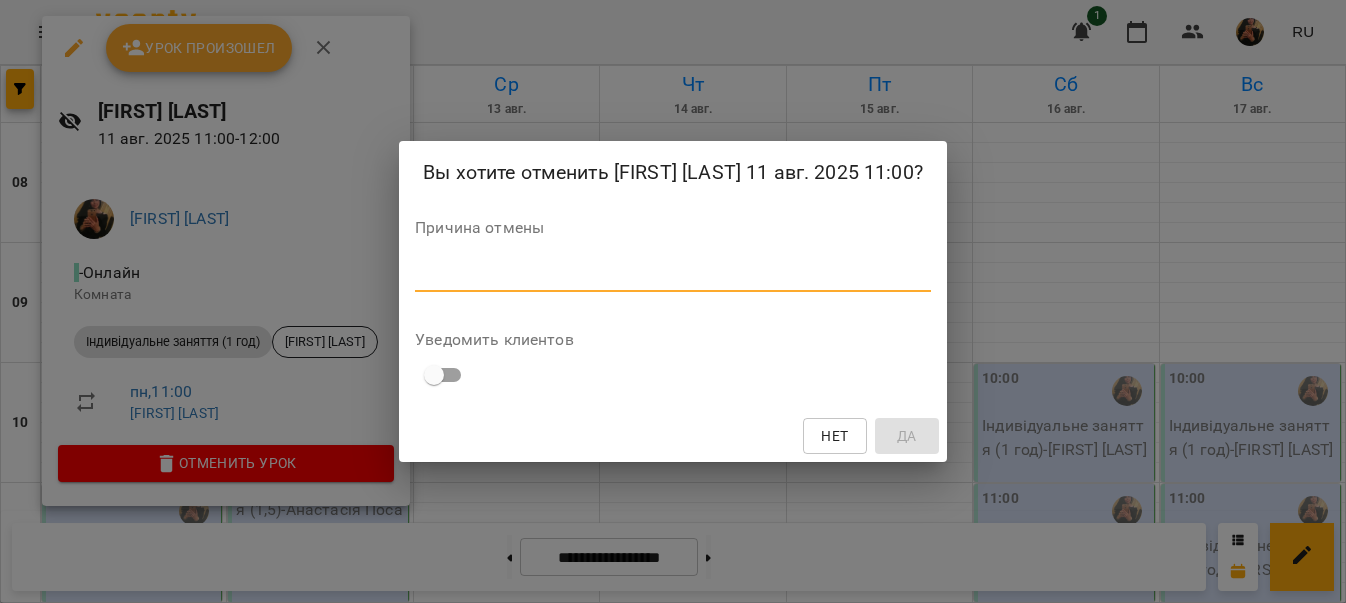 click at bounding box center (673, 275) 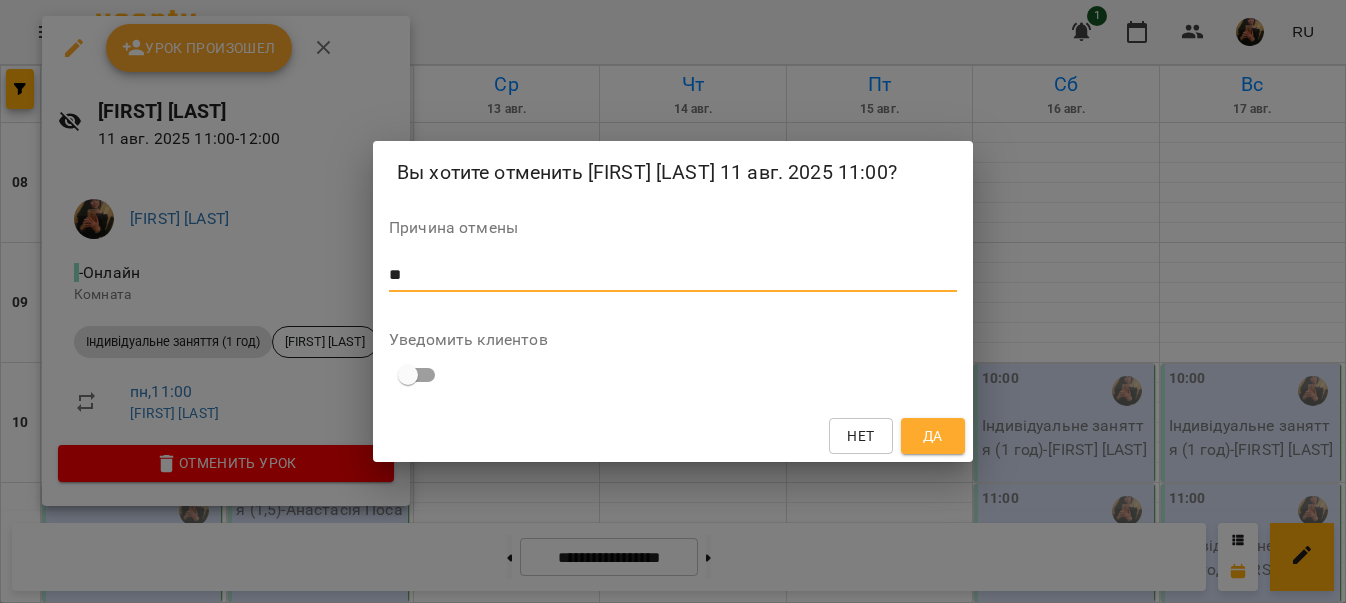 type on "**" 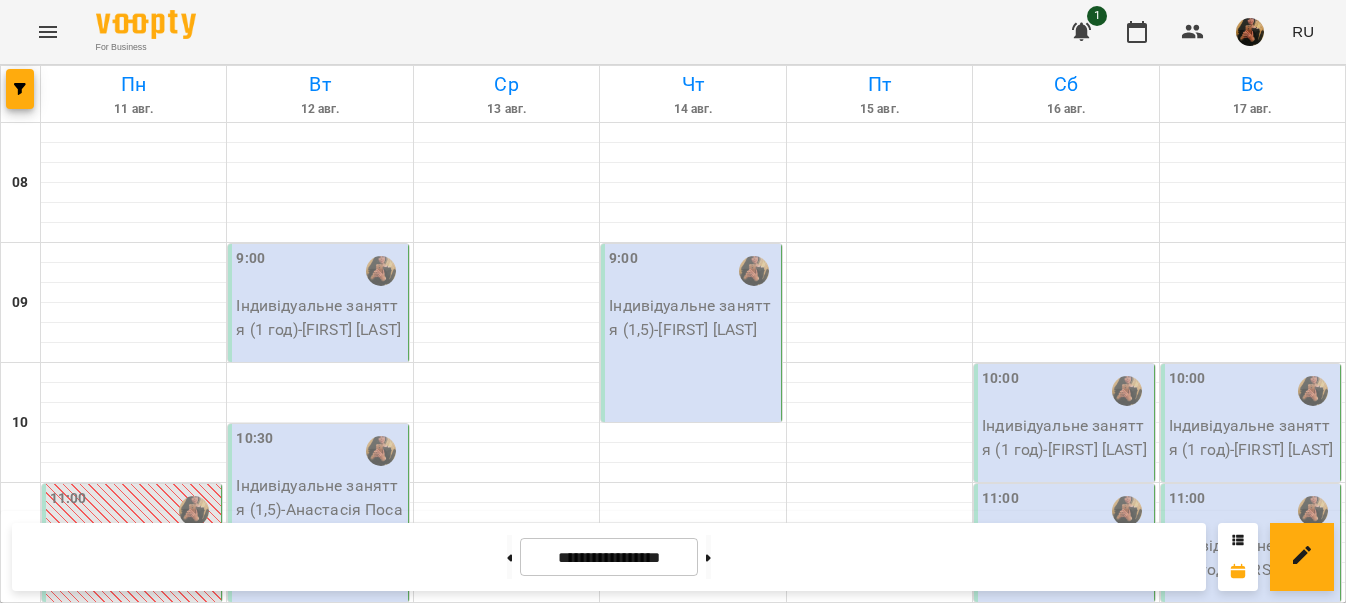 scroll, scrollTop: 1210, scrollLeft: 0, axis: vertical 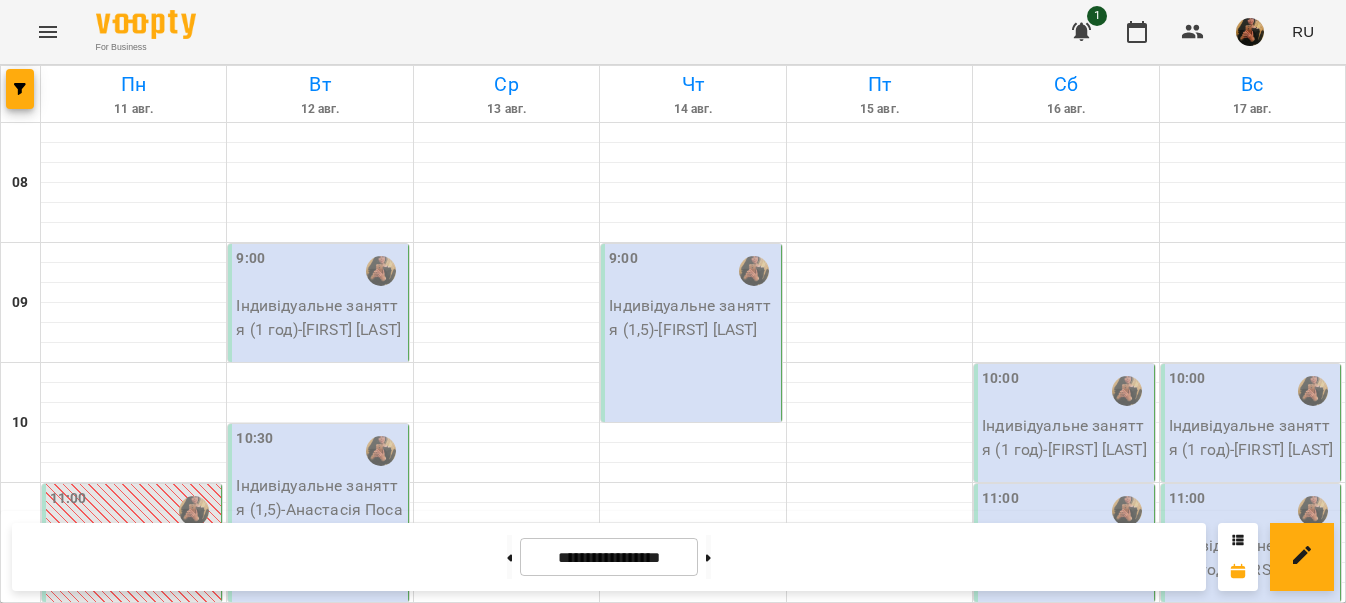 click on "1+1 (1 год) - [FIRST] [LAST] POLUNIKUM" at bounding box center [133, 1397] 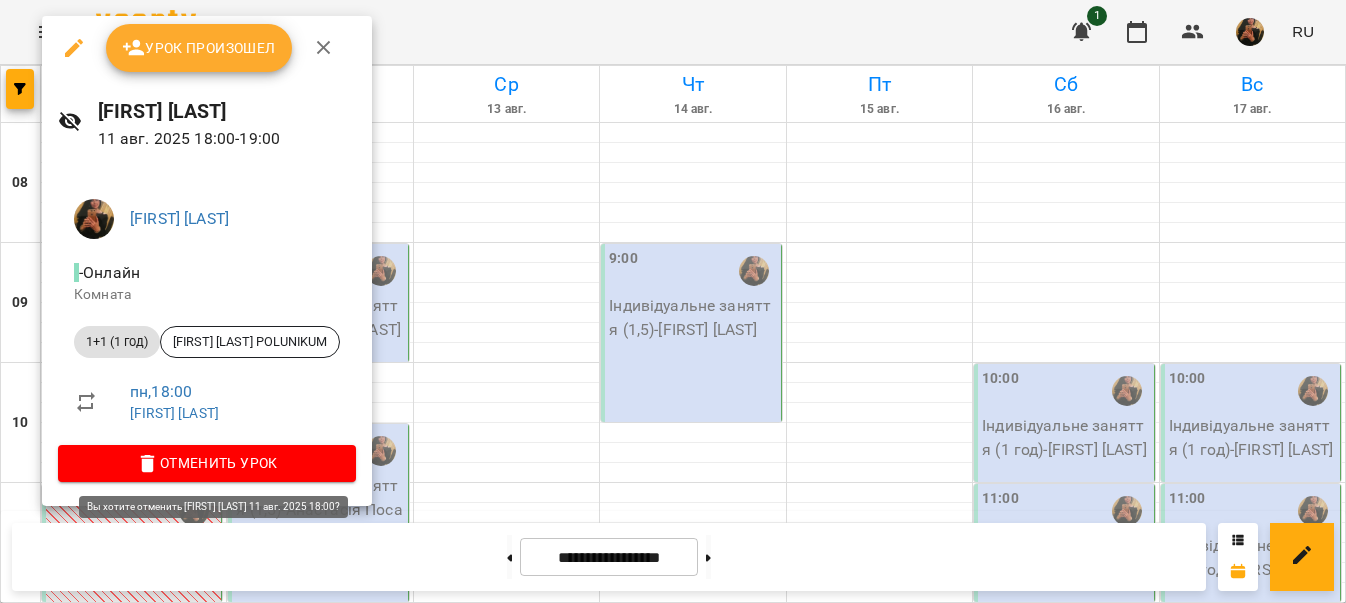 click on "Отменить Урок" at bounding box center (207, 463) 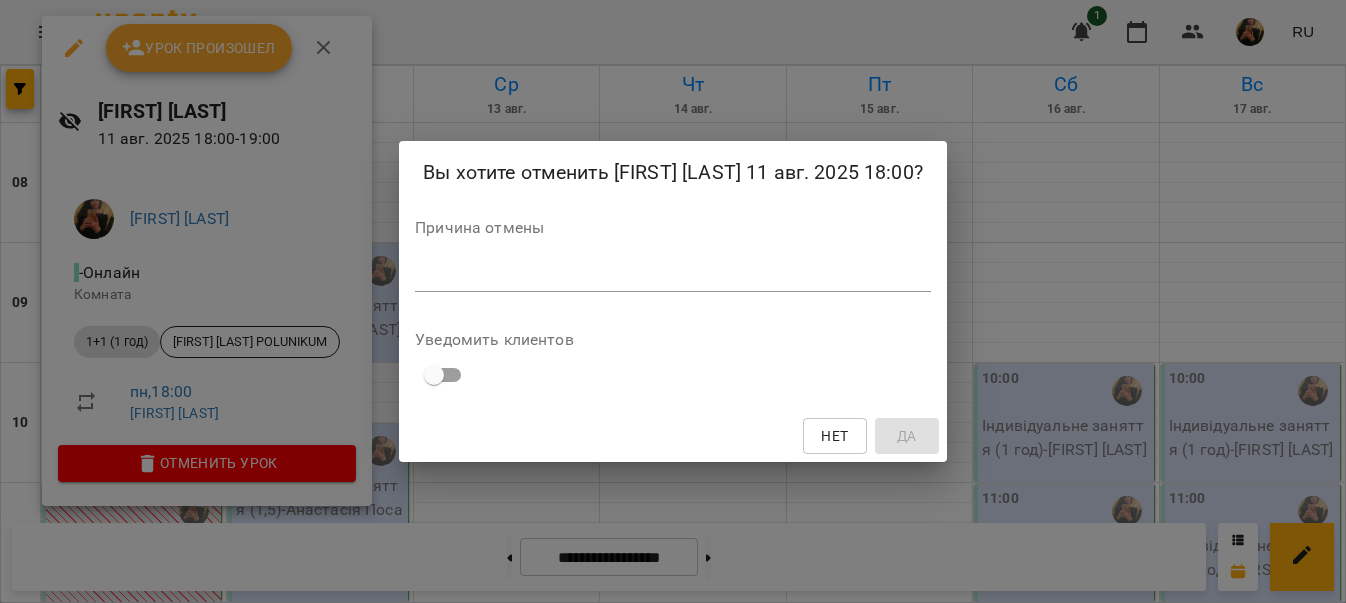 click at bounding box center (673, 275) 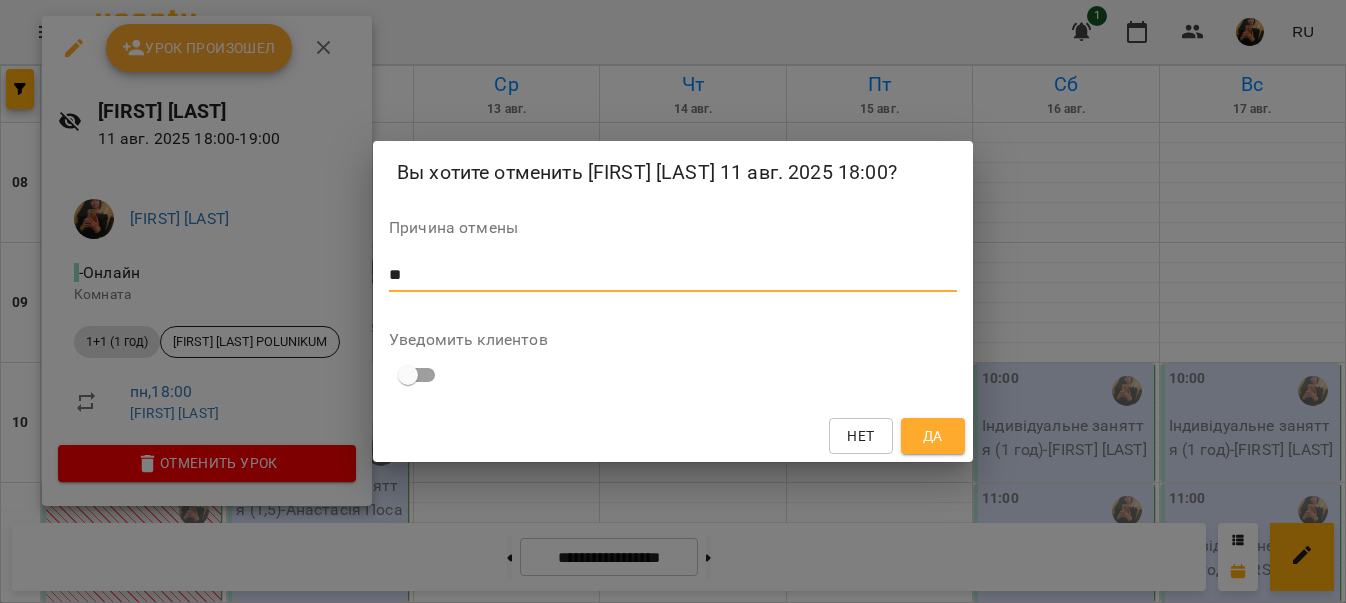 type on "**" 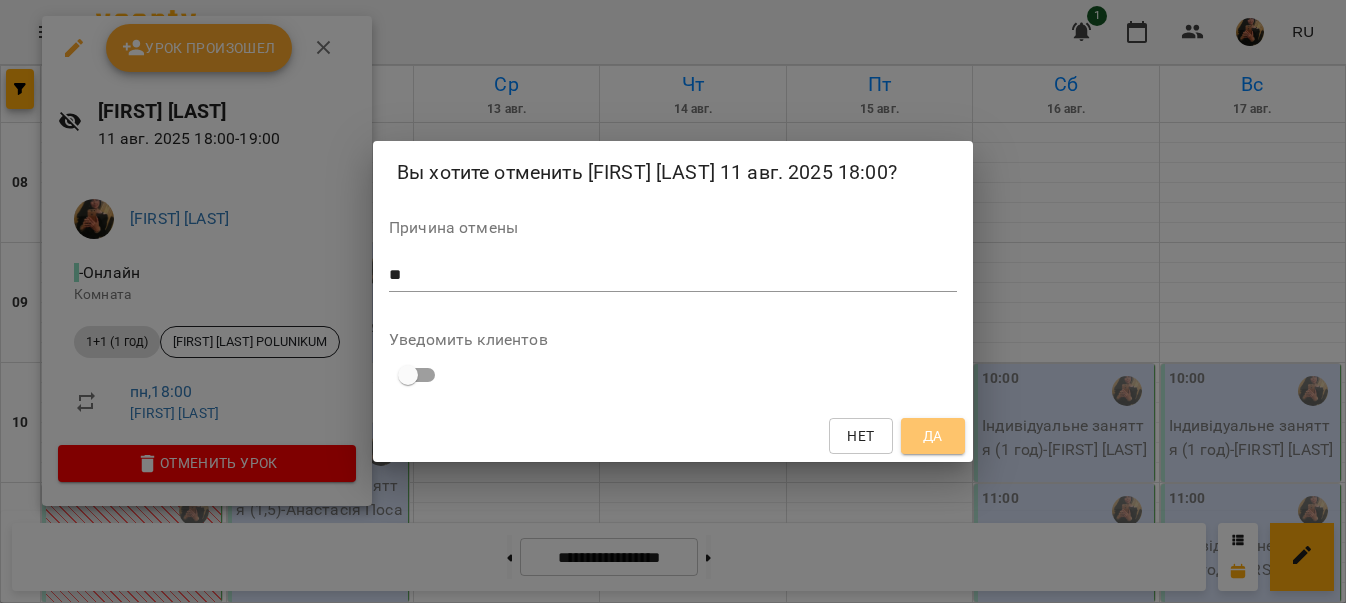 click on "Да" at bounding box center [933, 436] 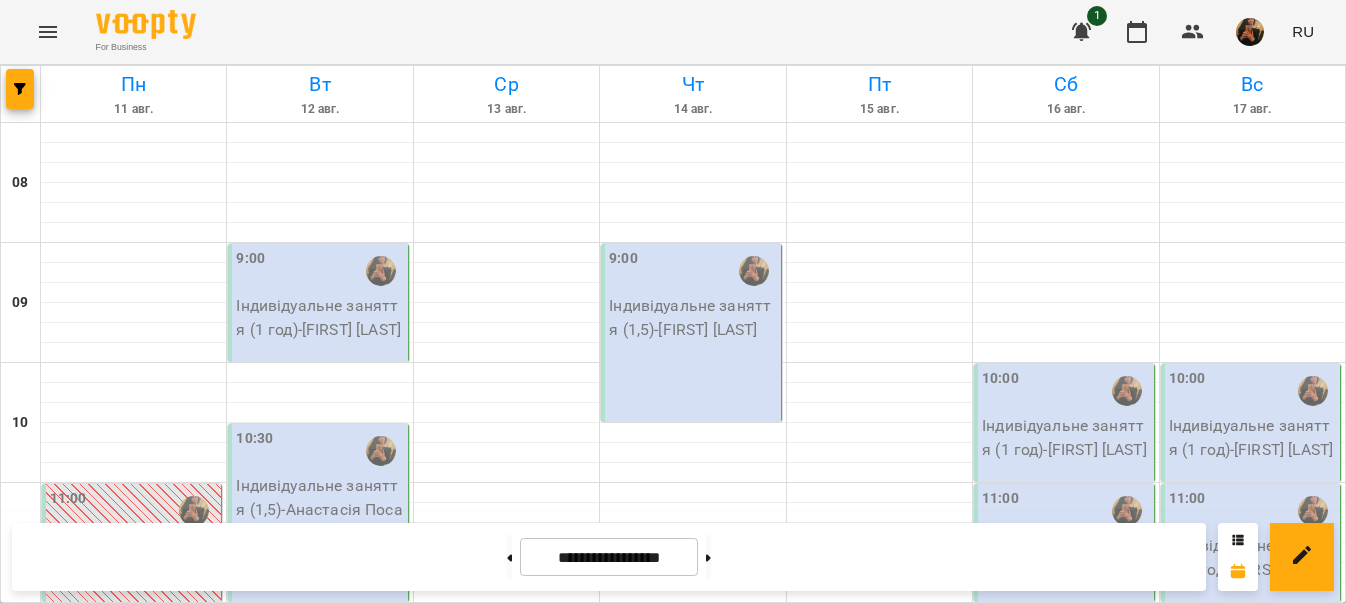 click on "Групове (1.5 год) - група 23_04 [LAST]" at bounding box center [133, 1577] 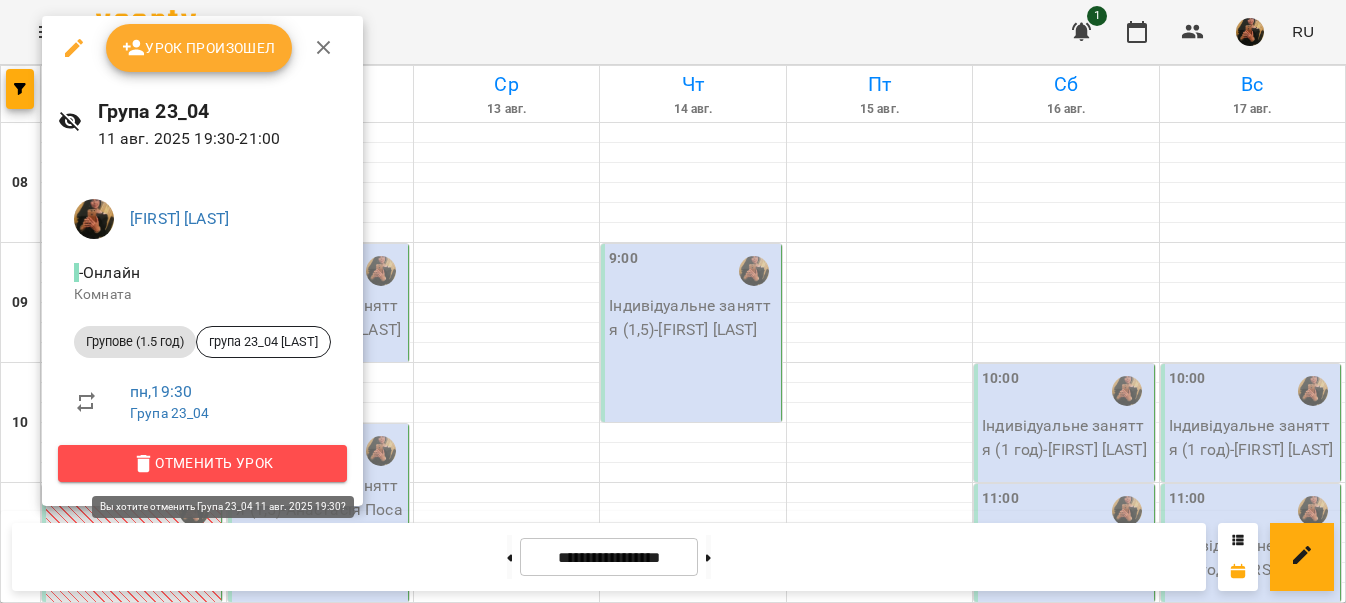 click on "Отменить Урок" at bounding box center [202, 463] 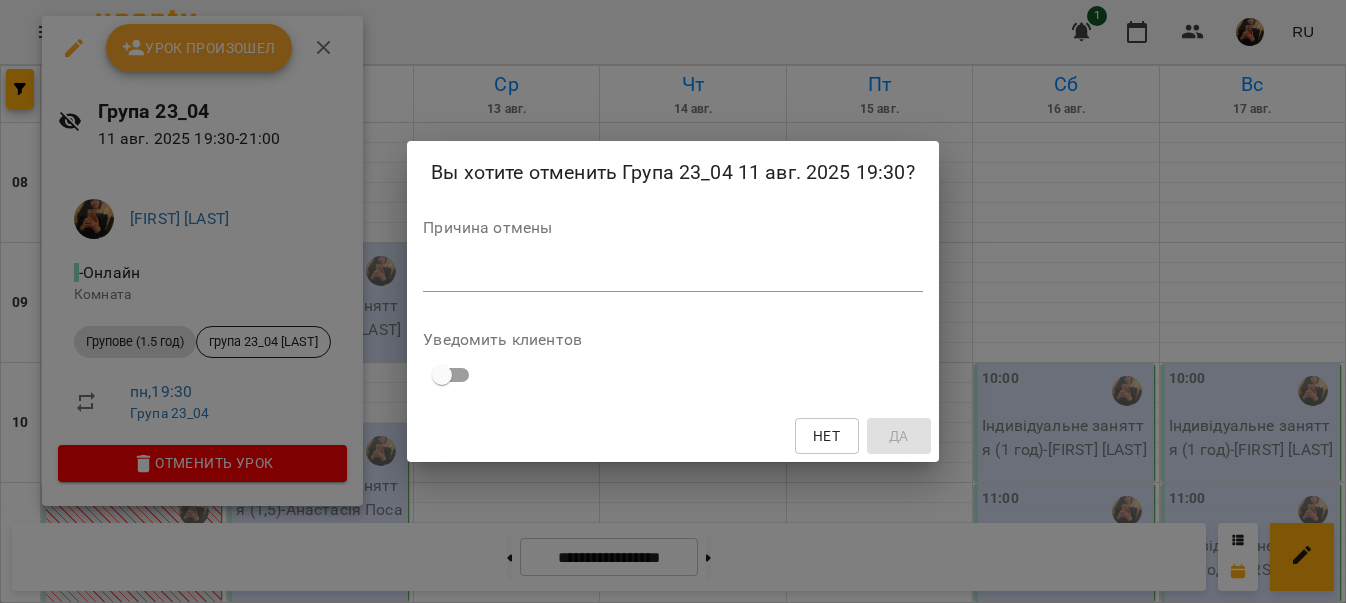click at bounding box center (672, 275) 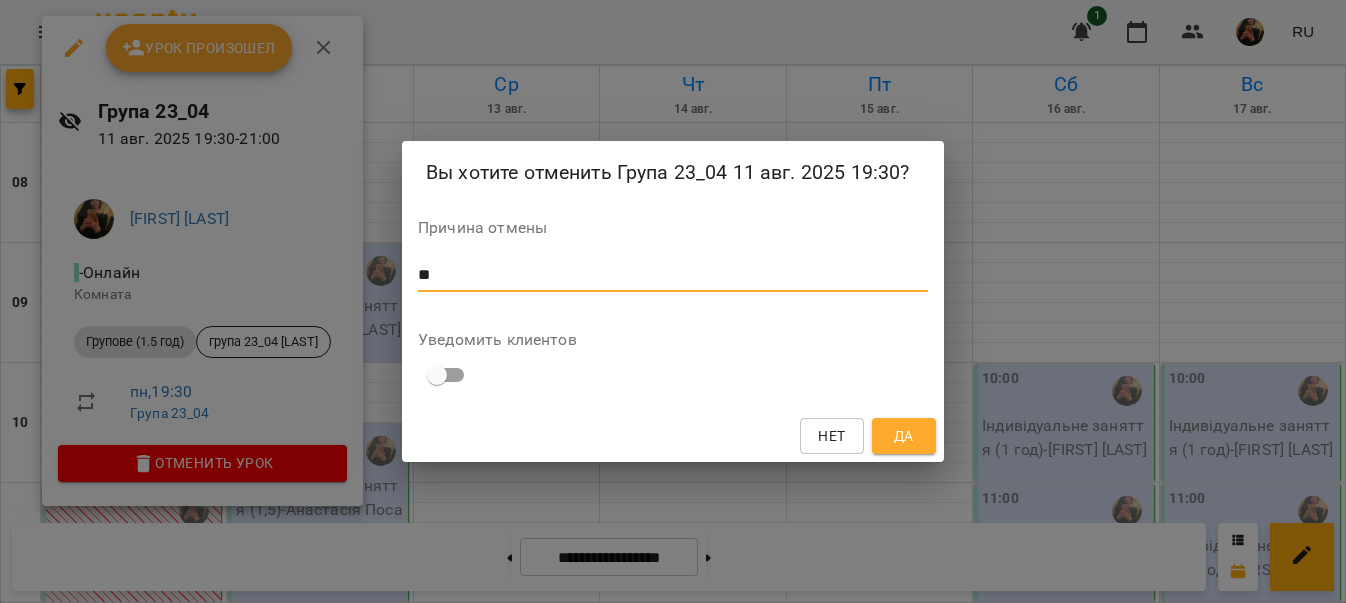 type on "**" 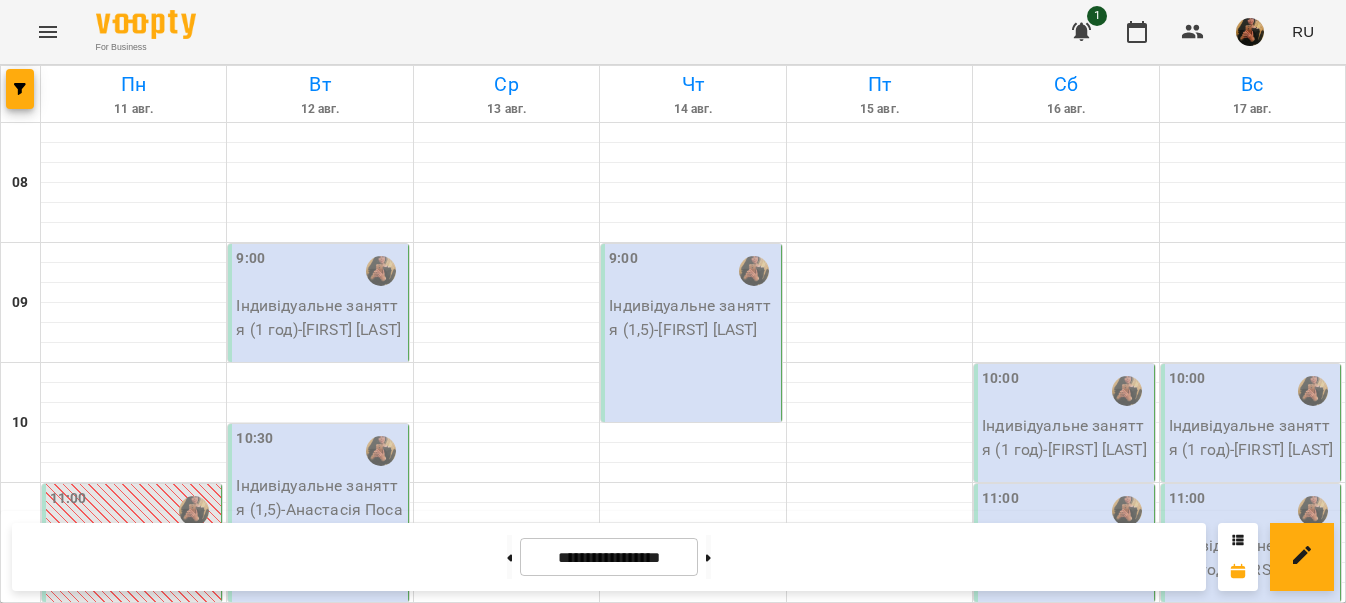 scroll, scrollTop: 0, scrollLeft: 0, axis: both 